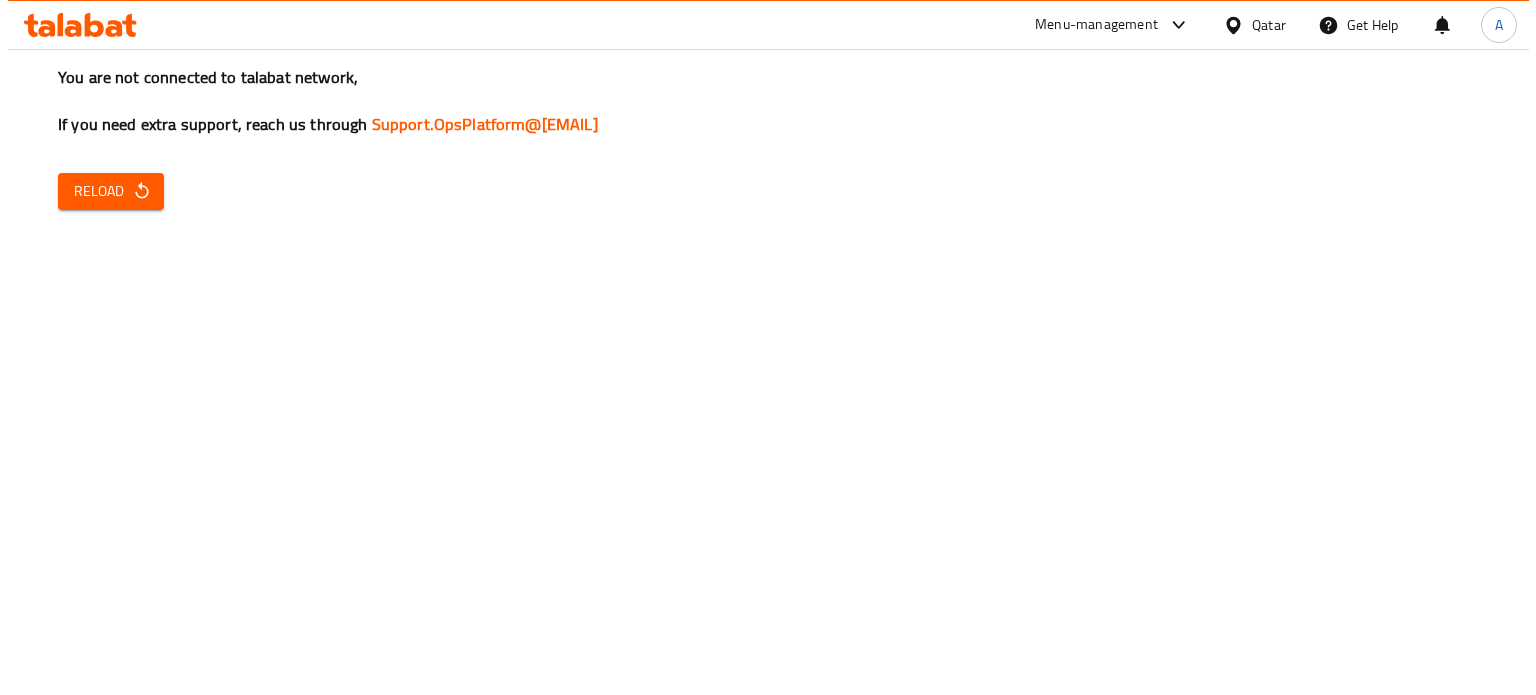 scroll, scrollTop: 0, scrollLeft: 0, axis: both 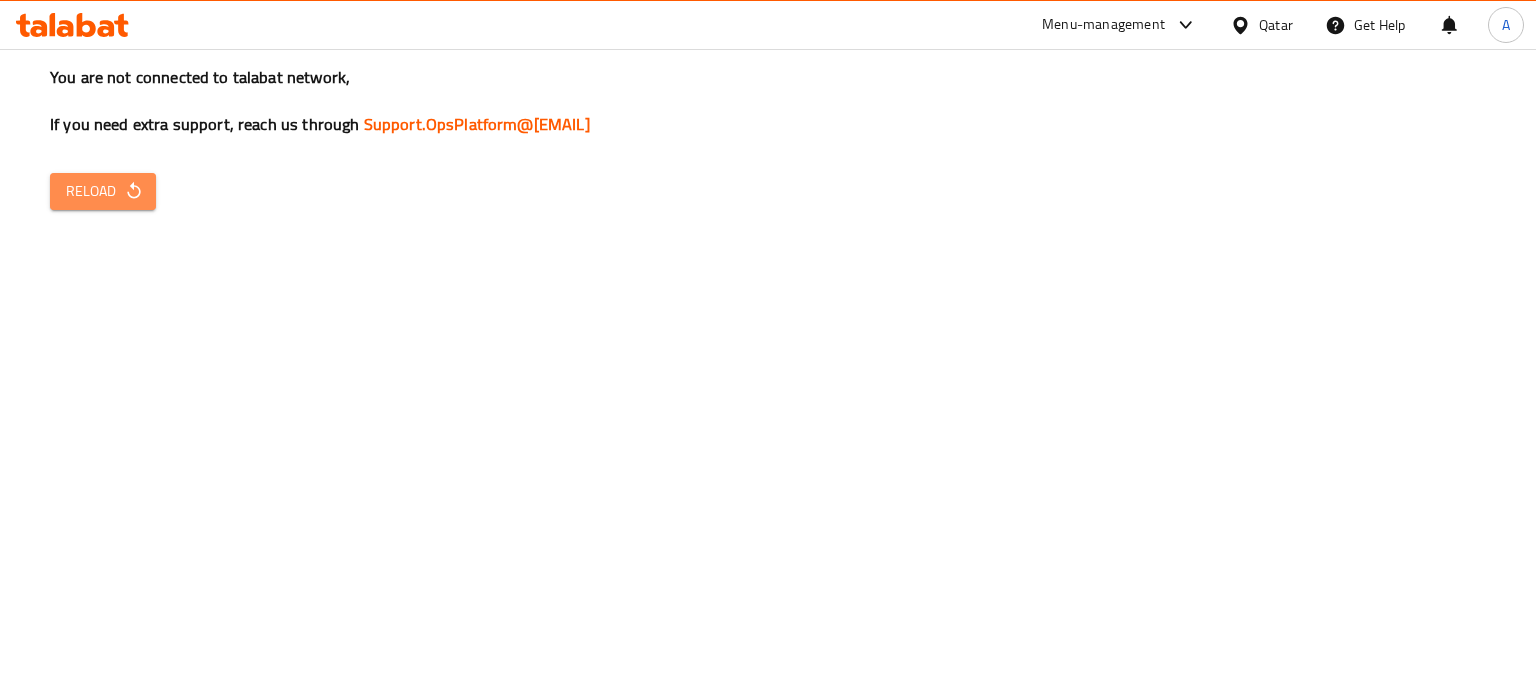 click on "Reload" at bounding box center (103, 191) 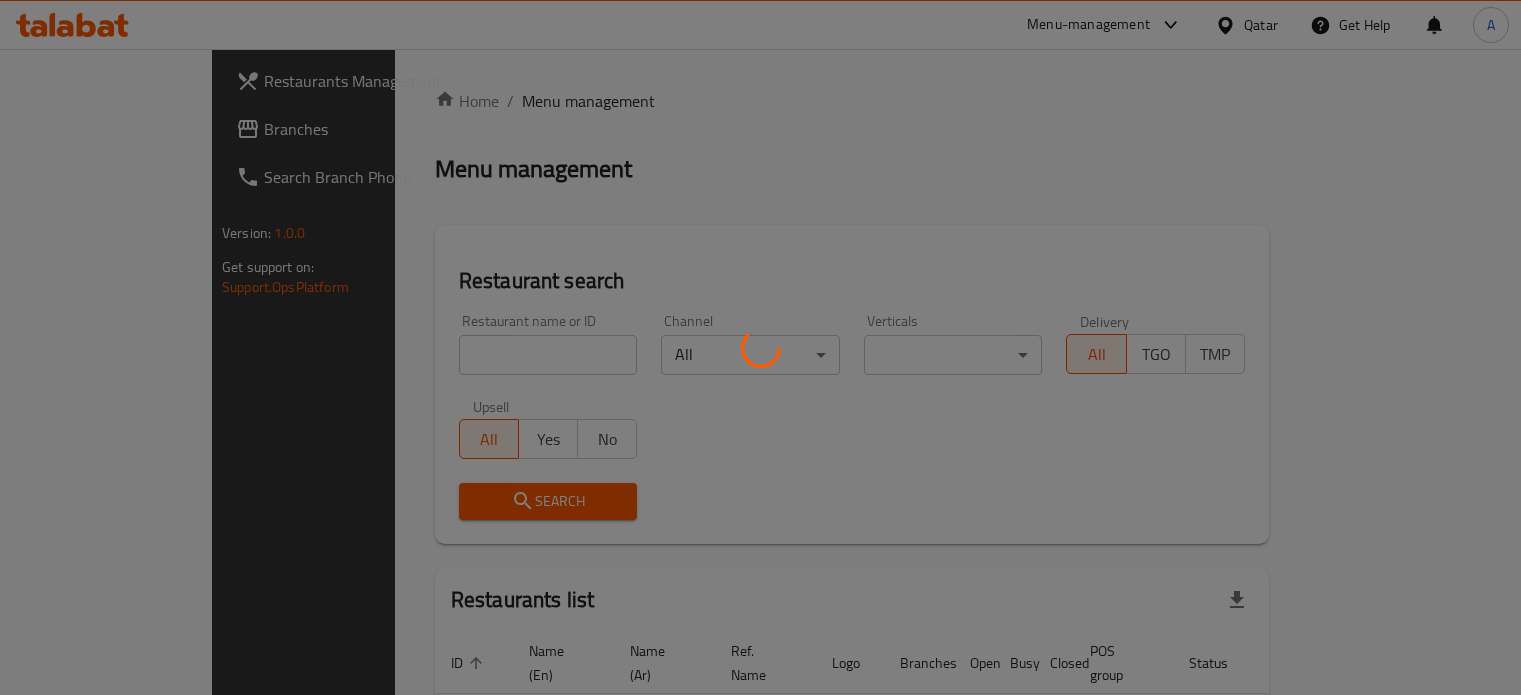 scroll, scrollTop: 0, scrollLeft: 0, axis: both 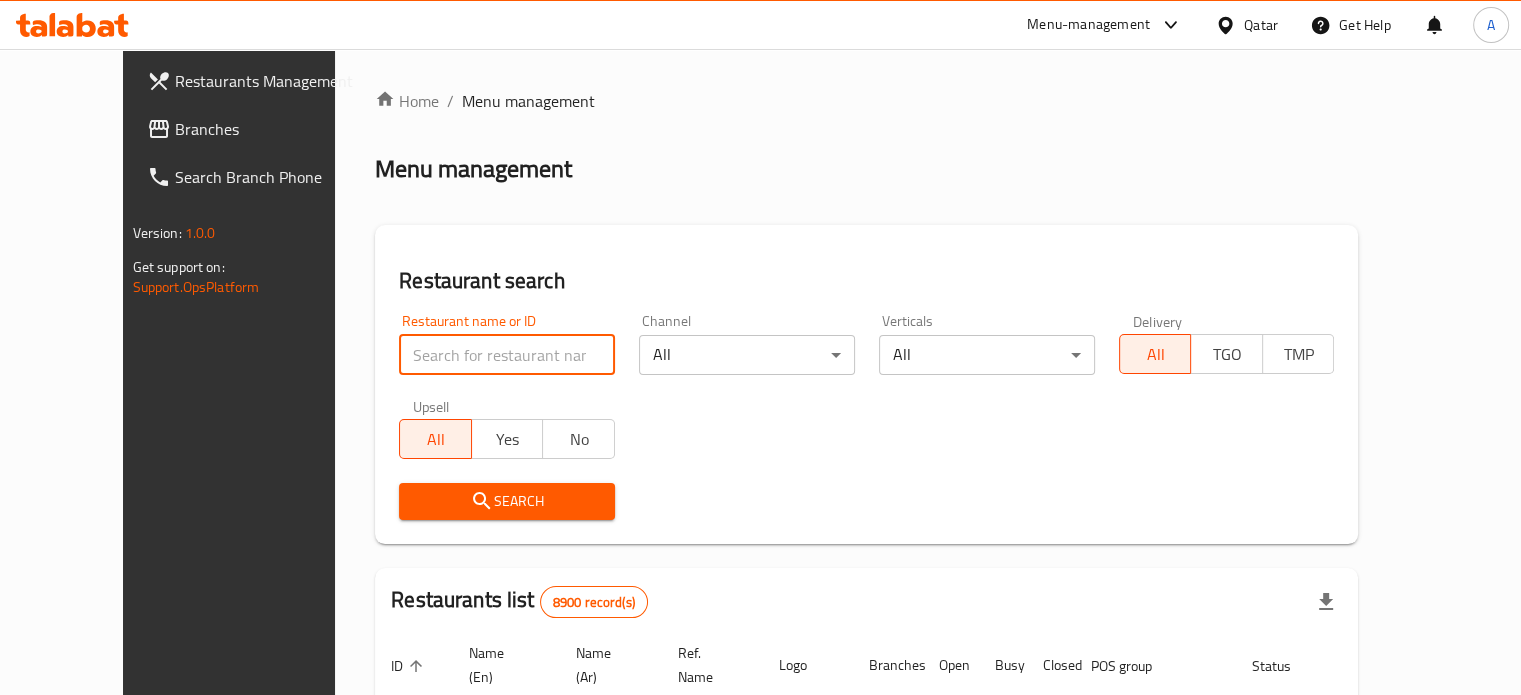click at bounding box center [507, 355] 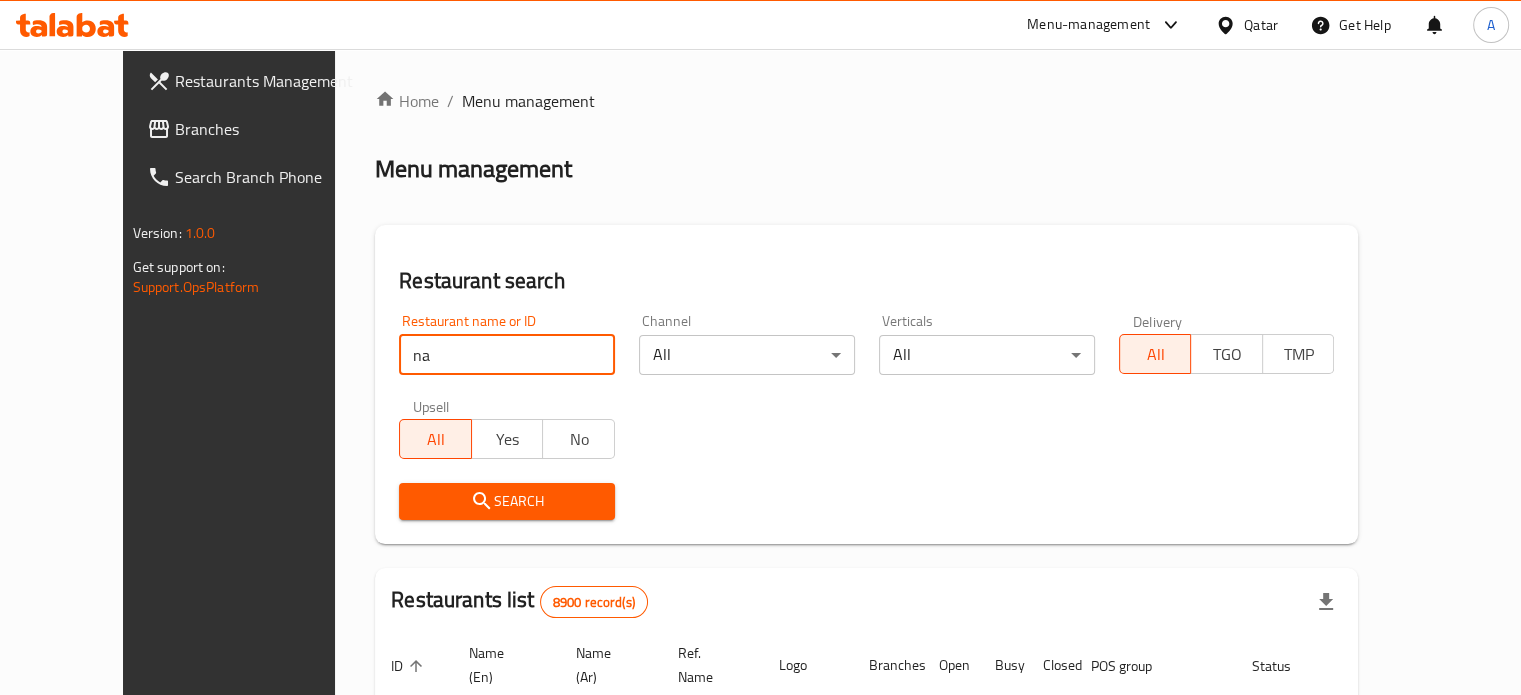 type on "n" 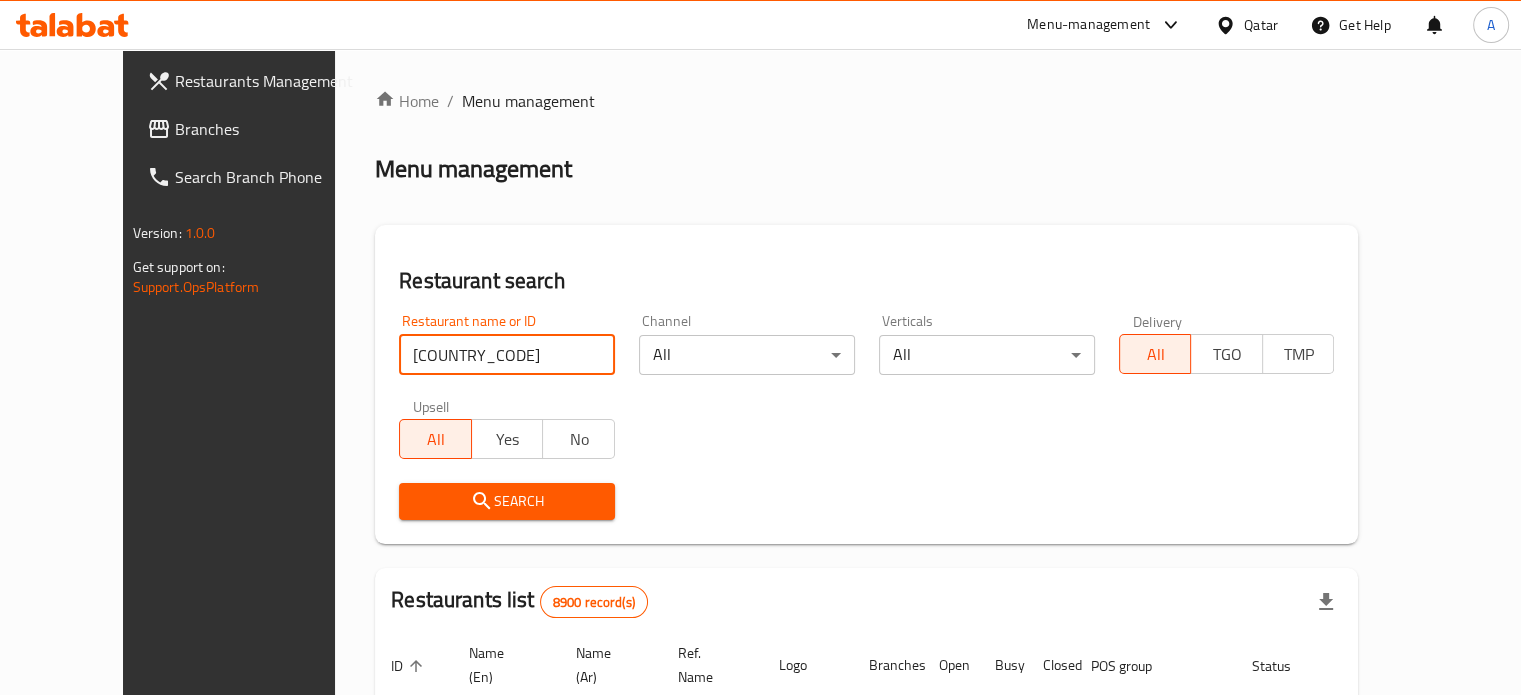 type on "[RESTAURANT_NAME]" 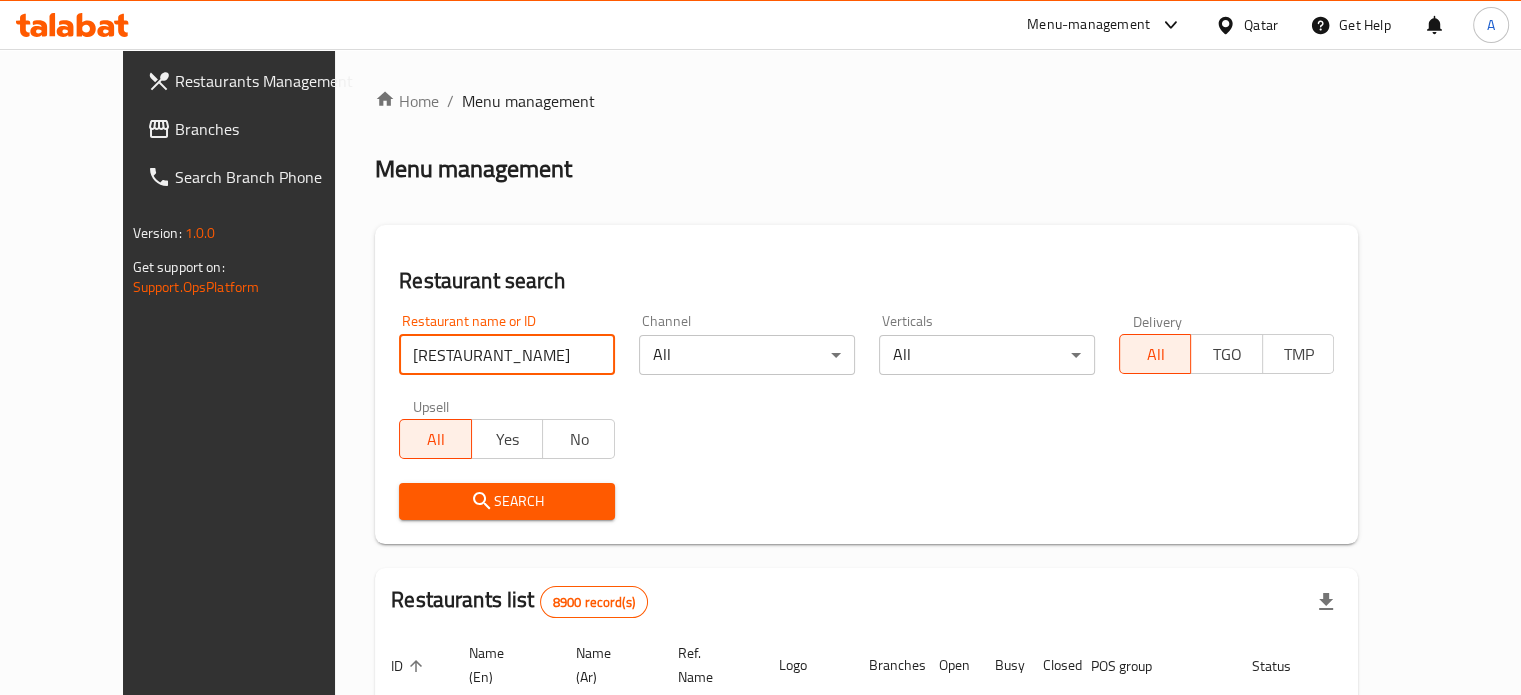 click on "Search" at bounding box center (507, 501) 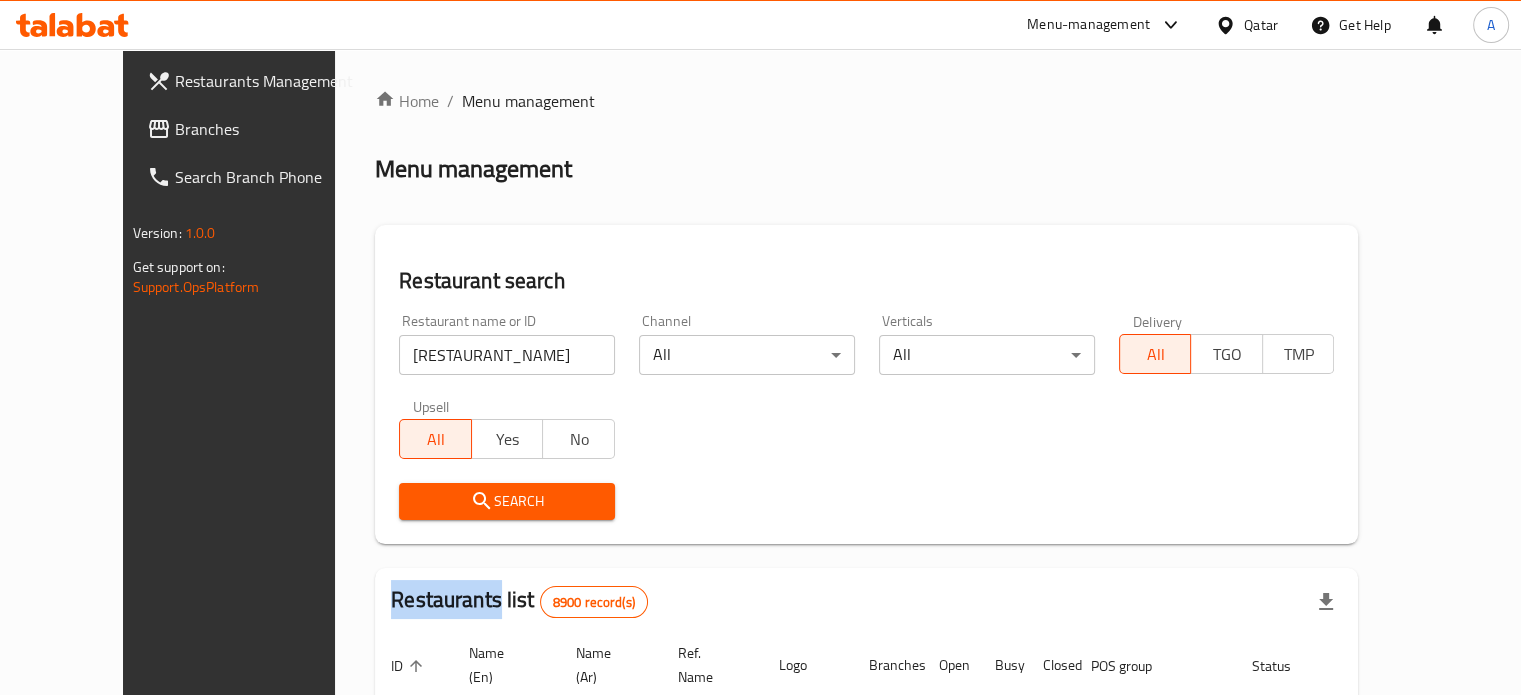 click on "Search" at bounding box center [507, 501] 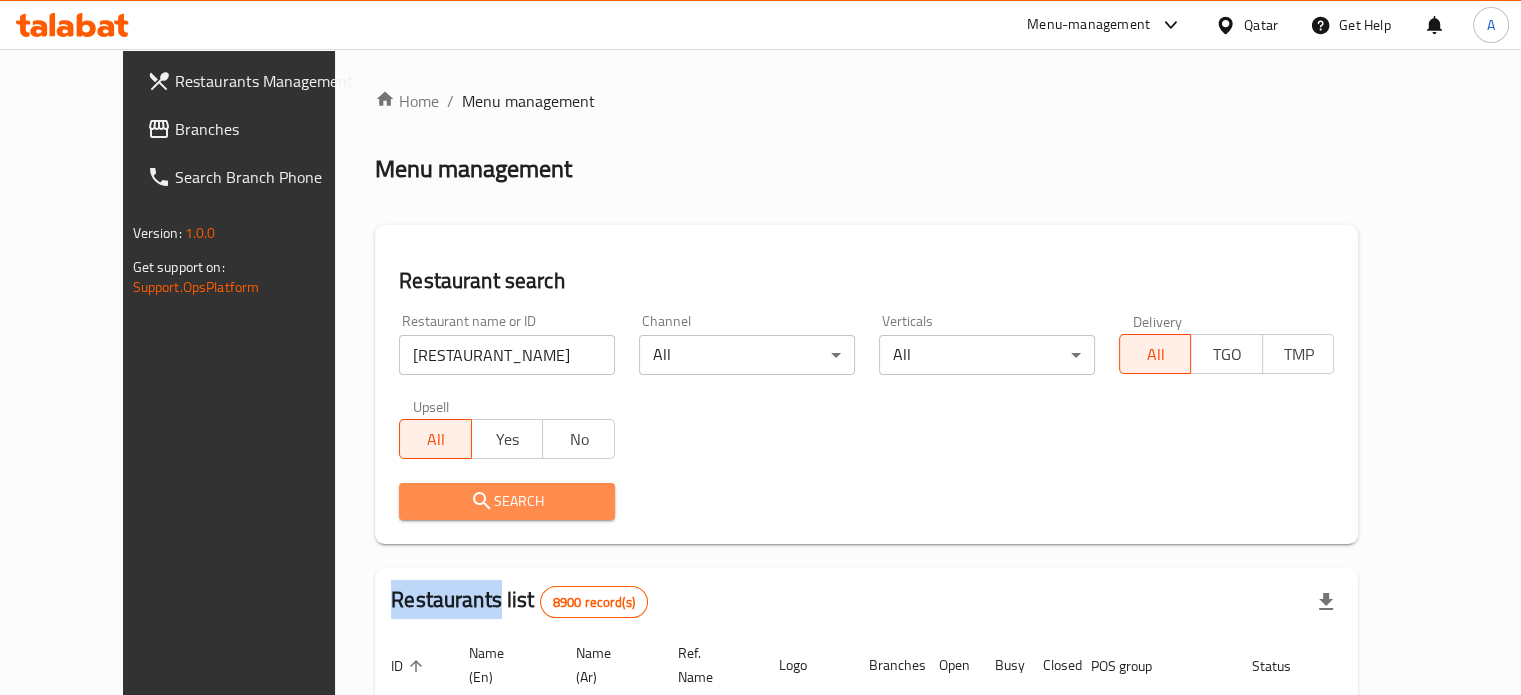 click on "Search" at bounding box center (507, 501) 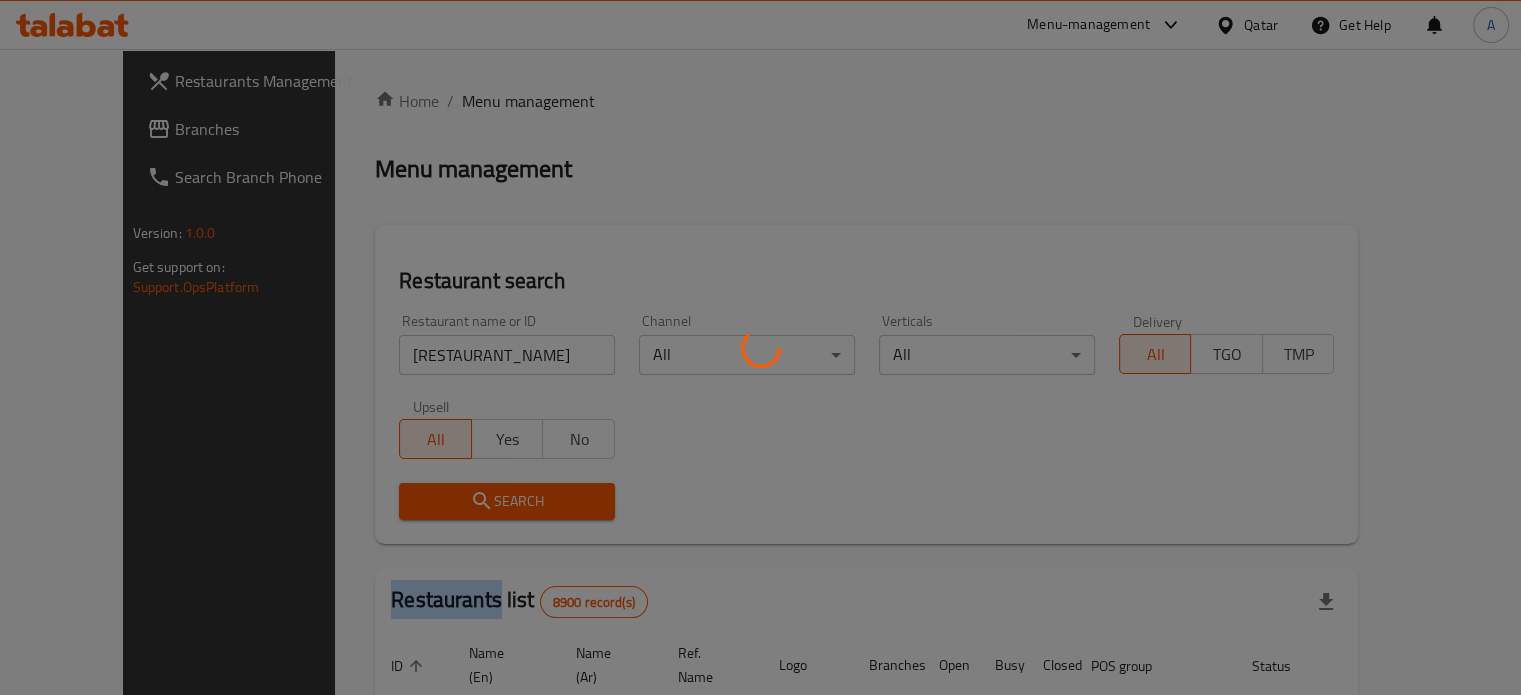 click at bounding box center (760, 347) 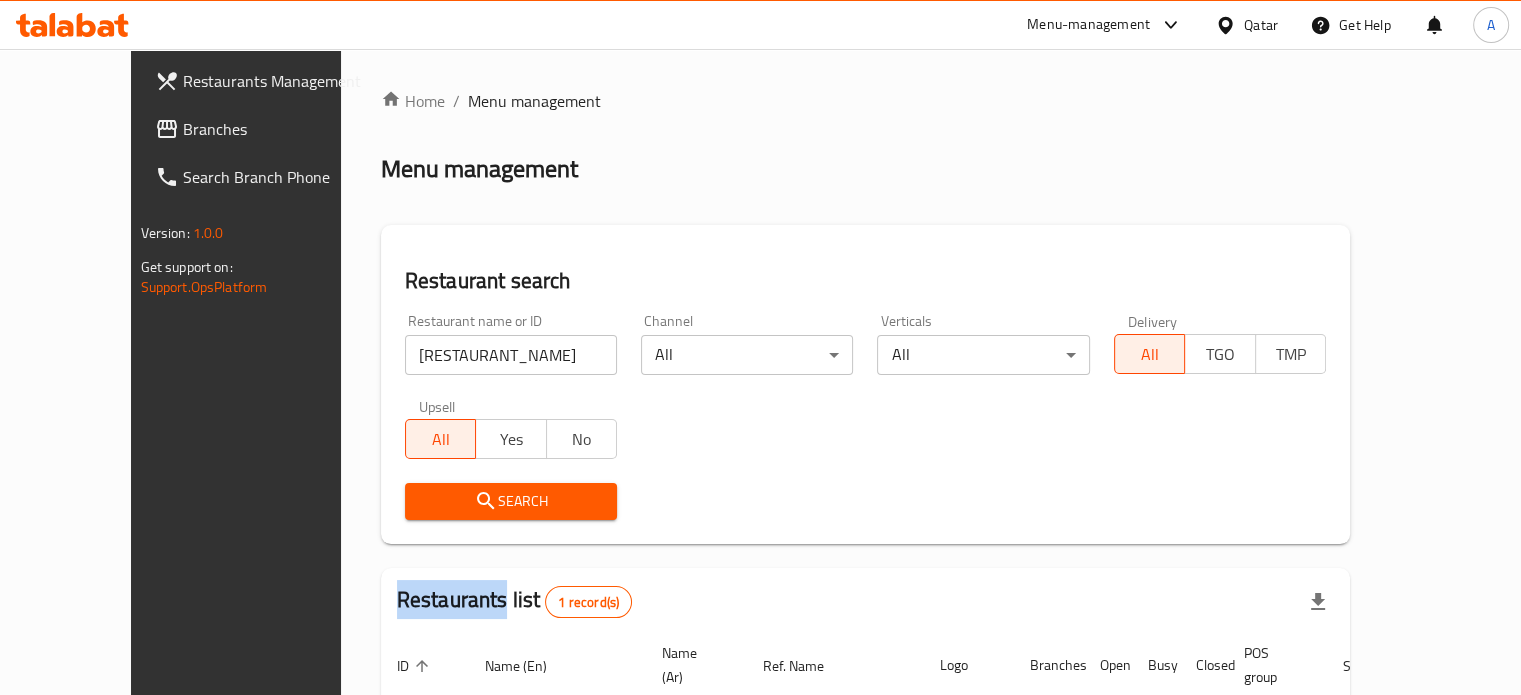 scroll, scrollTop: 180, scrollLeft: 0, axis: vertical 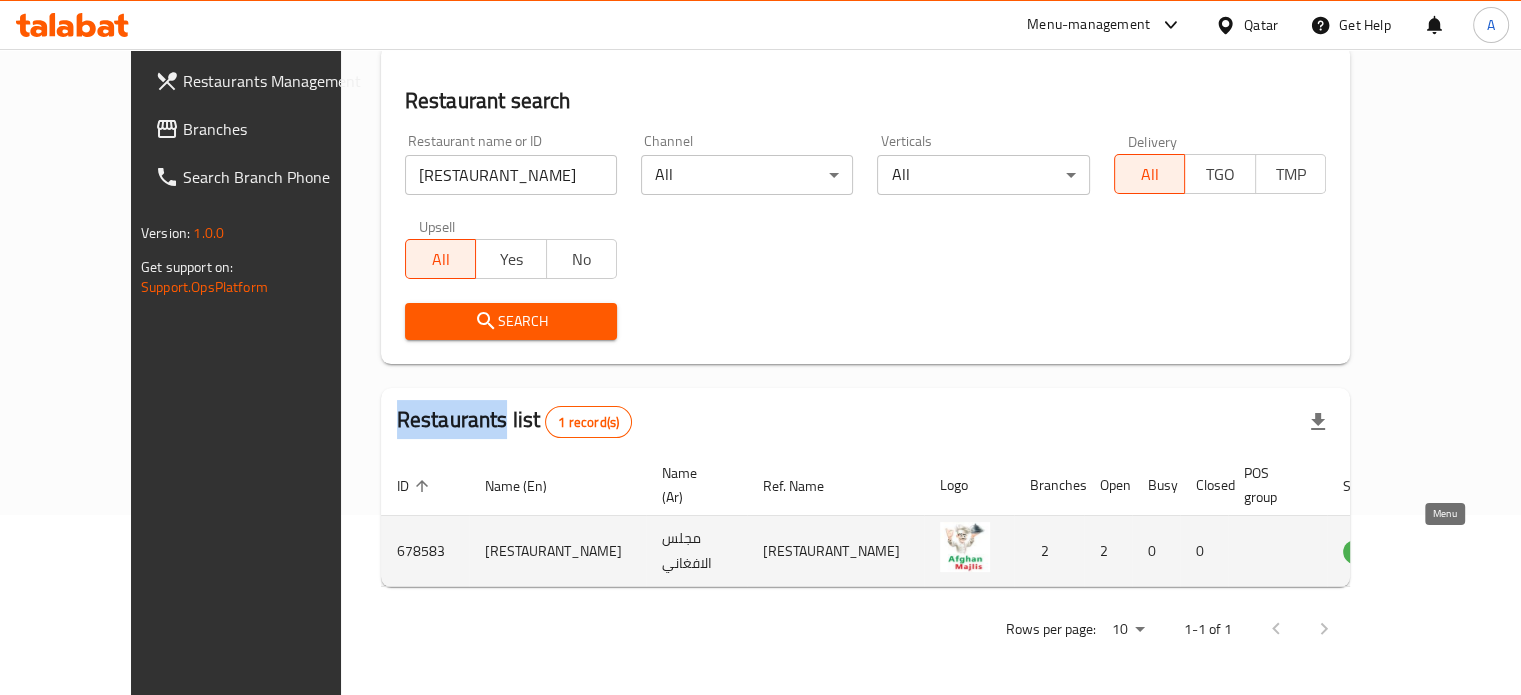 click 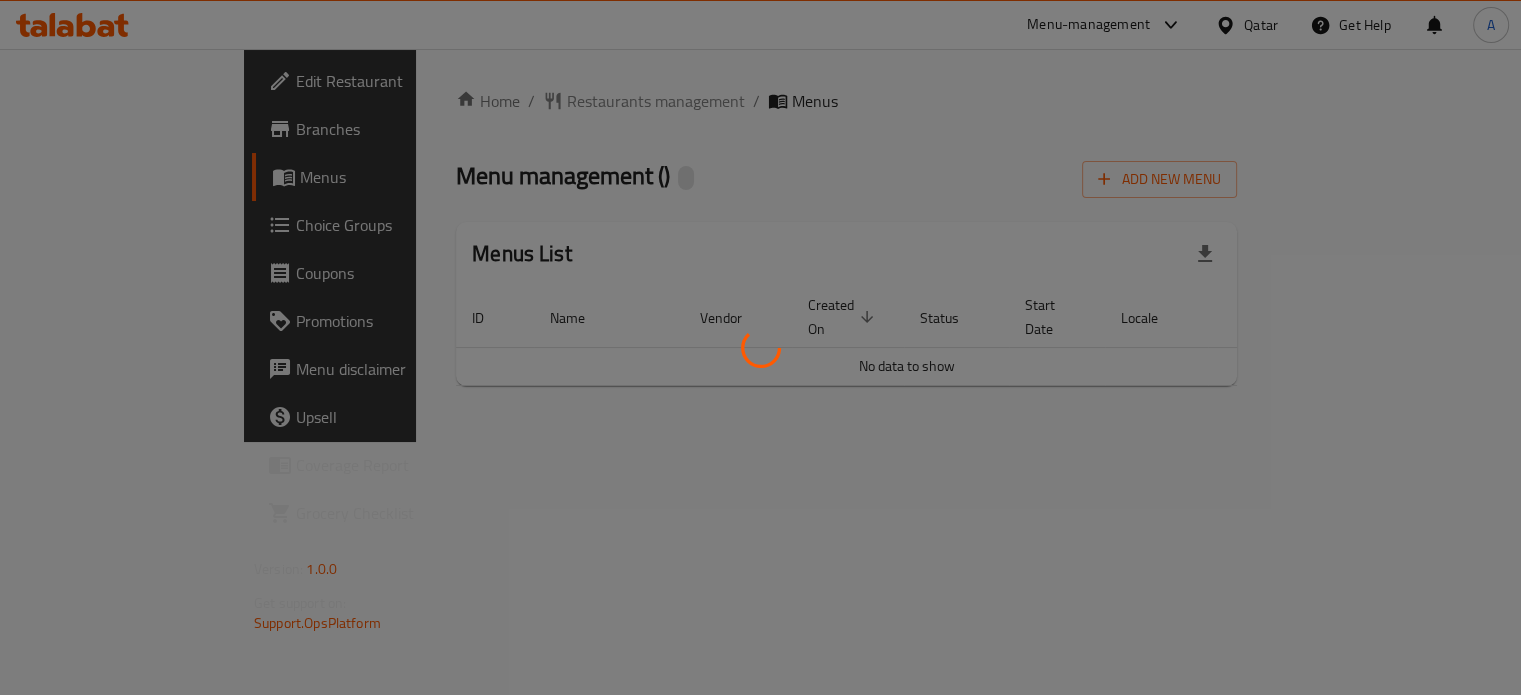 scroll, scrollTop: 0, scrollLeft: 0, axis: both 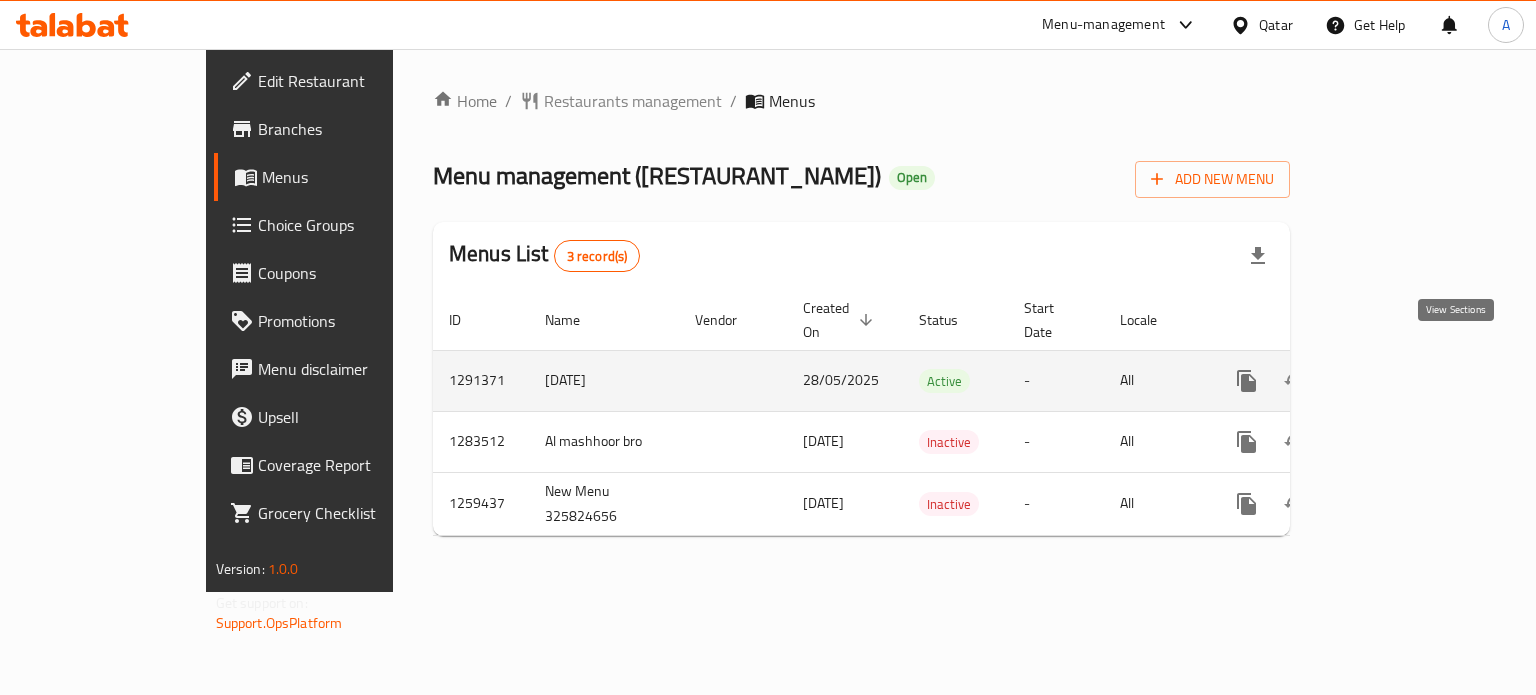 click 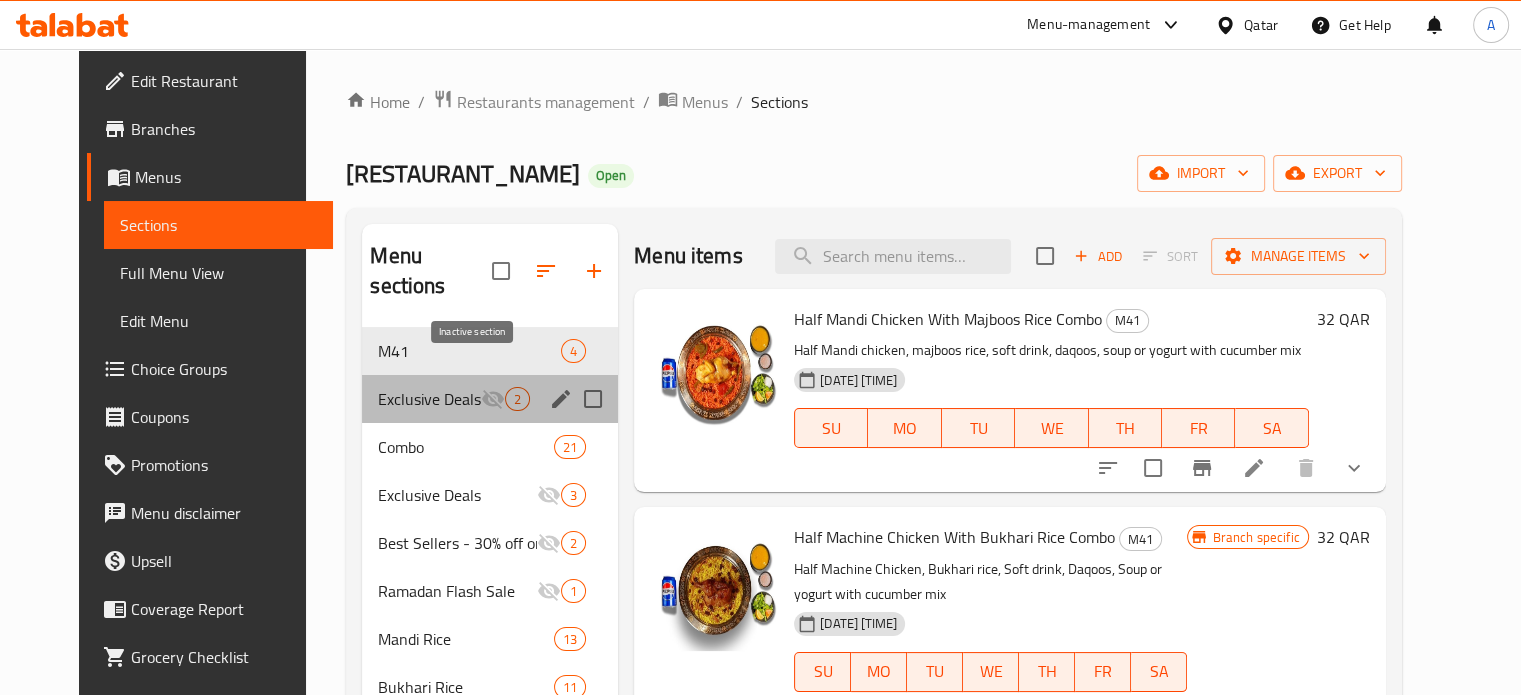 click 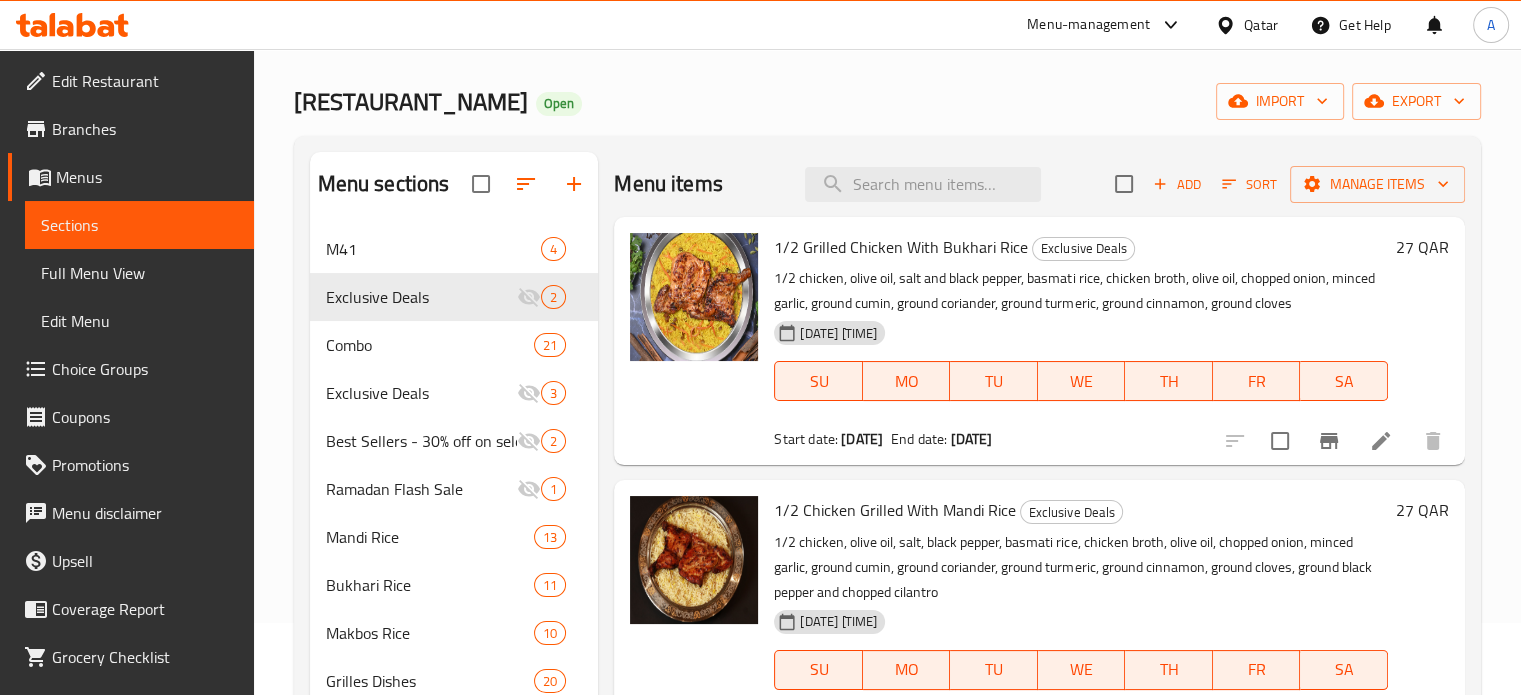 scroll, scrollTop: 80, scrollLeft: 0, axis: vertical 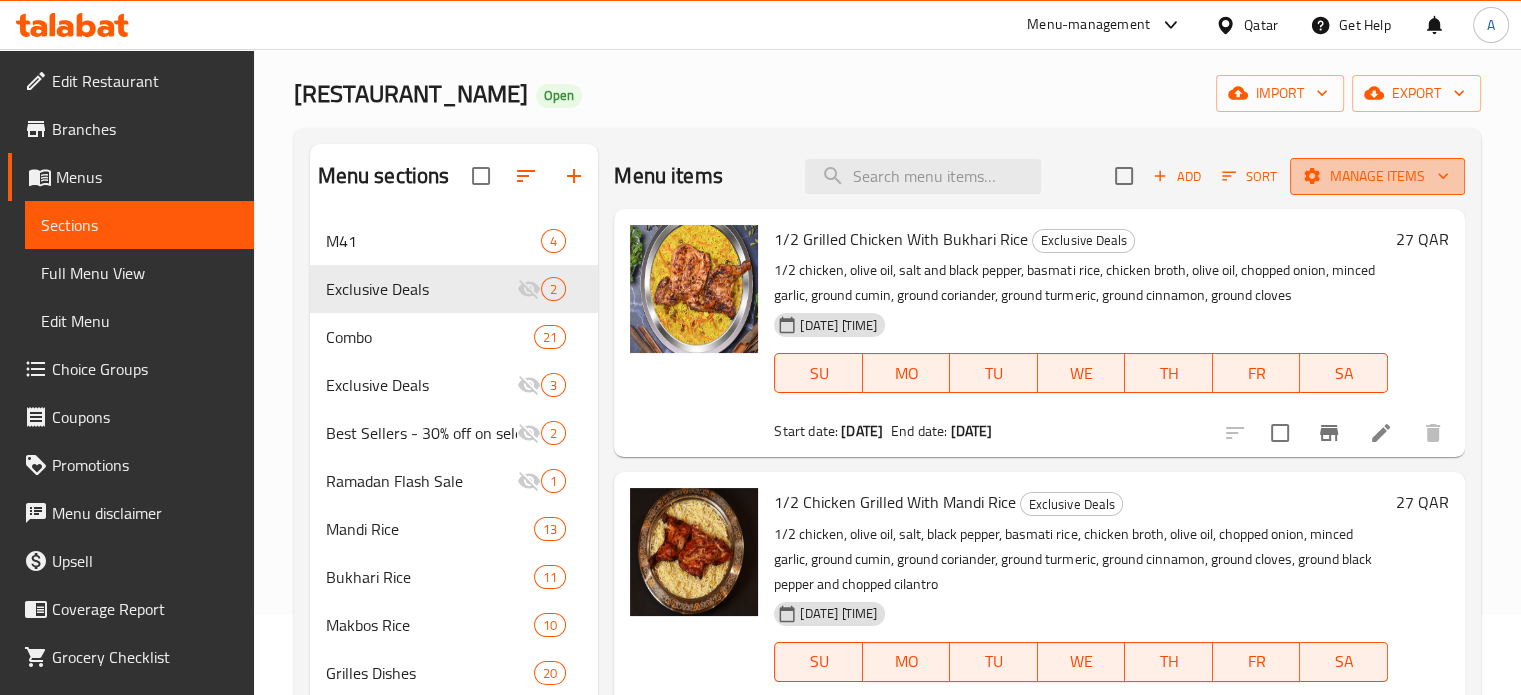click on "Manage items" at bounding box center [1377, 176] 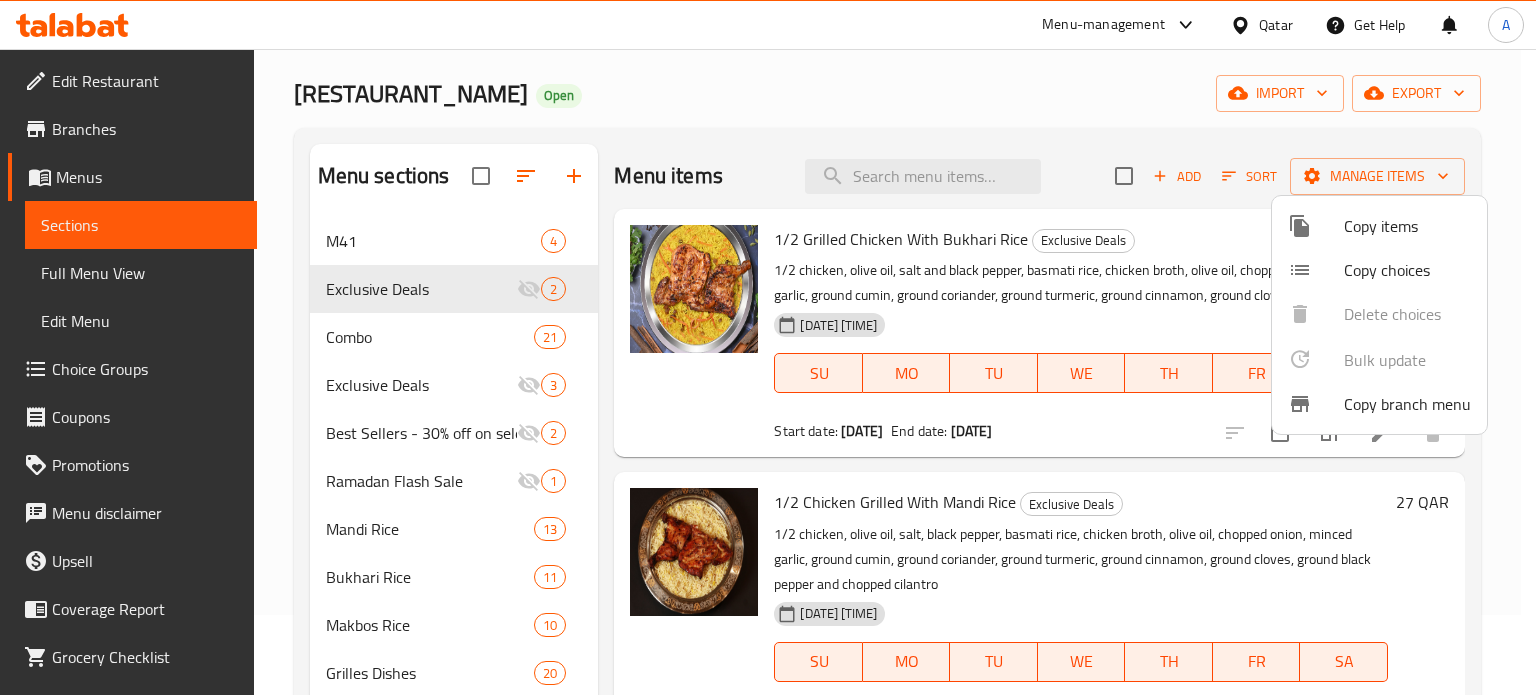 click at bounding box center (768, 347) 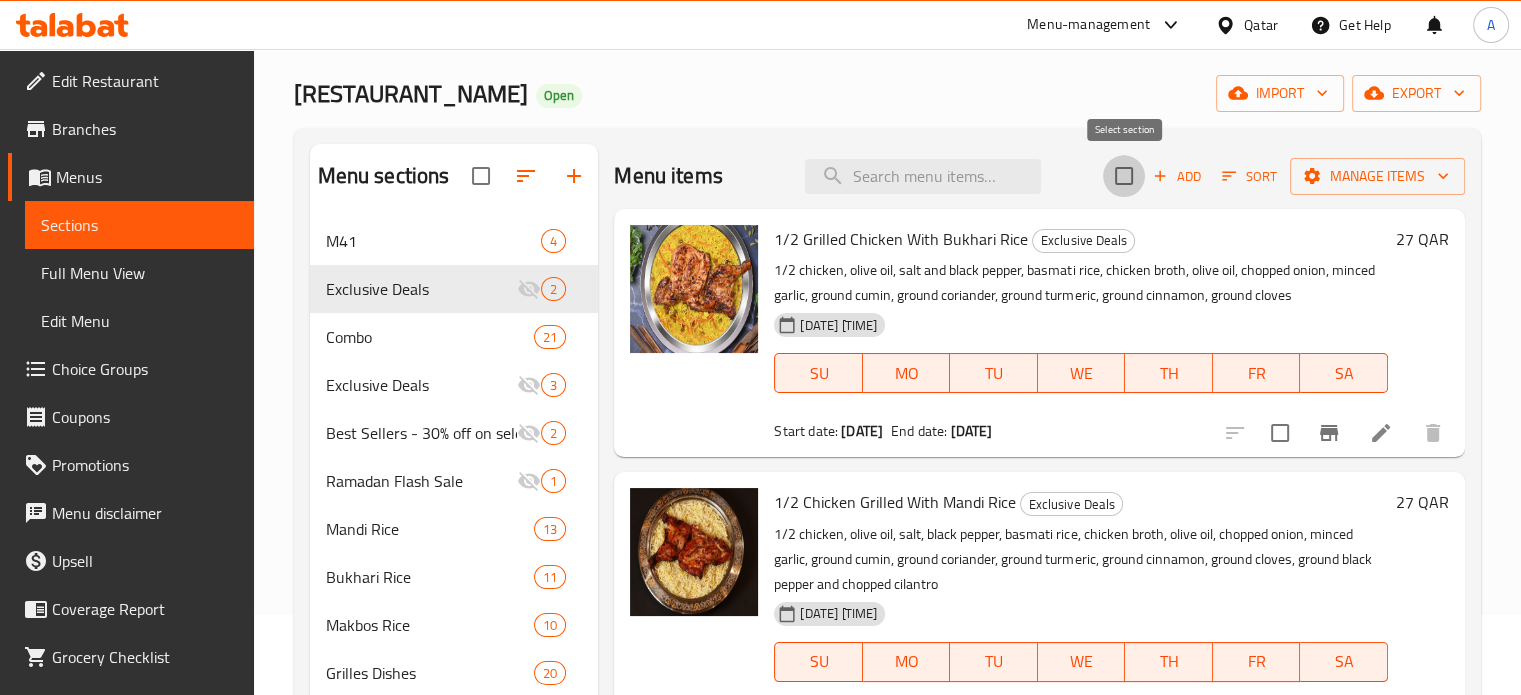 click at bounding box center (1124, 176) 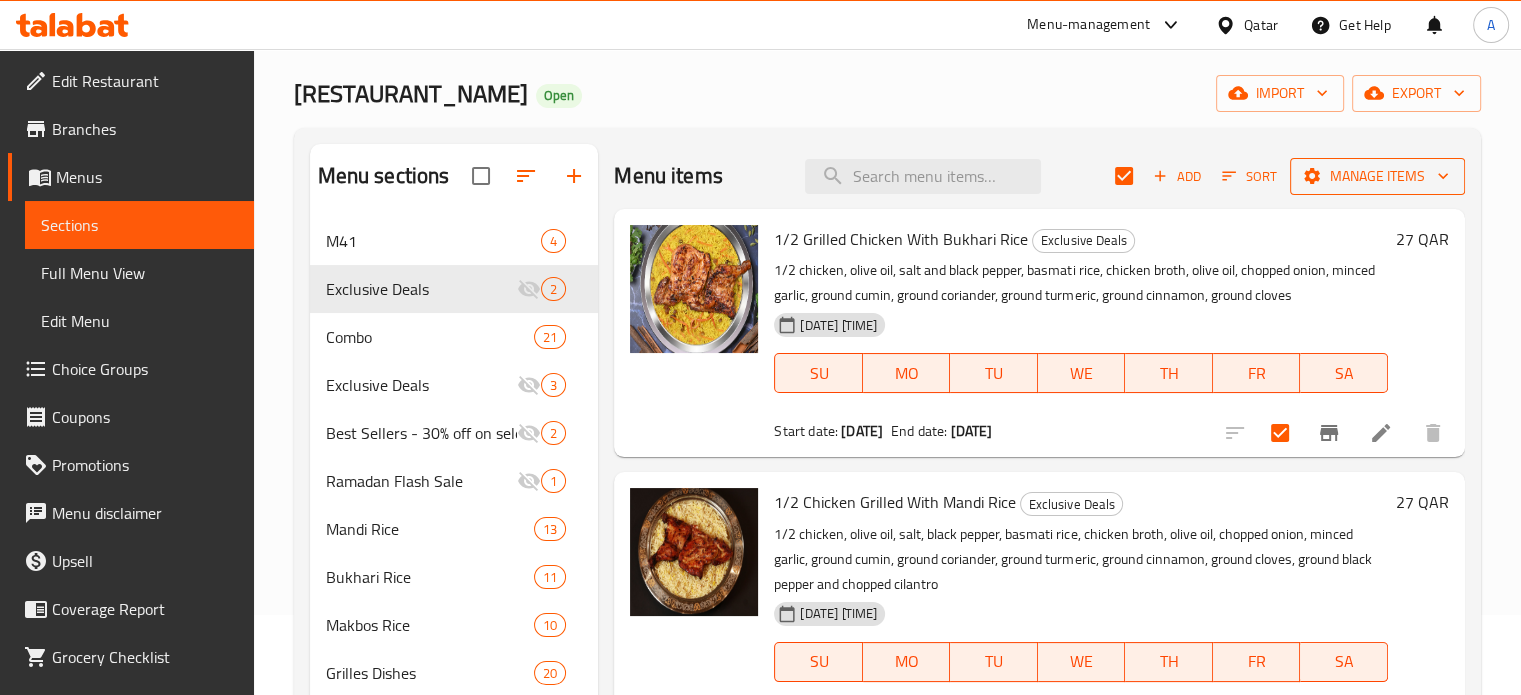 click on "Manage items" at bounding box center (1377, 176) 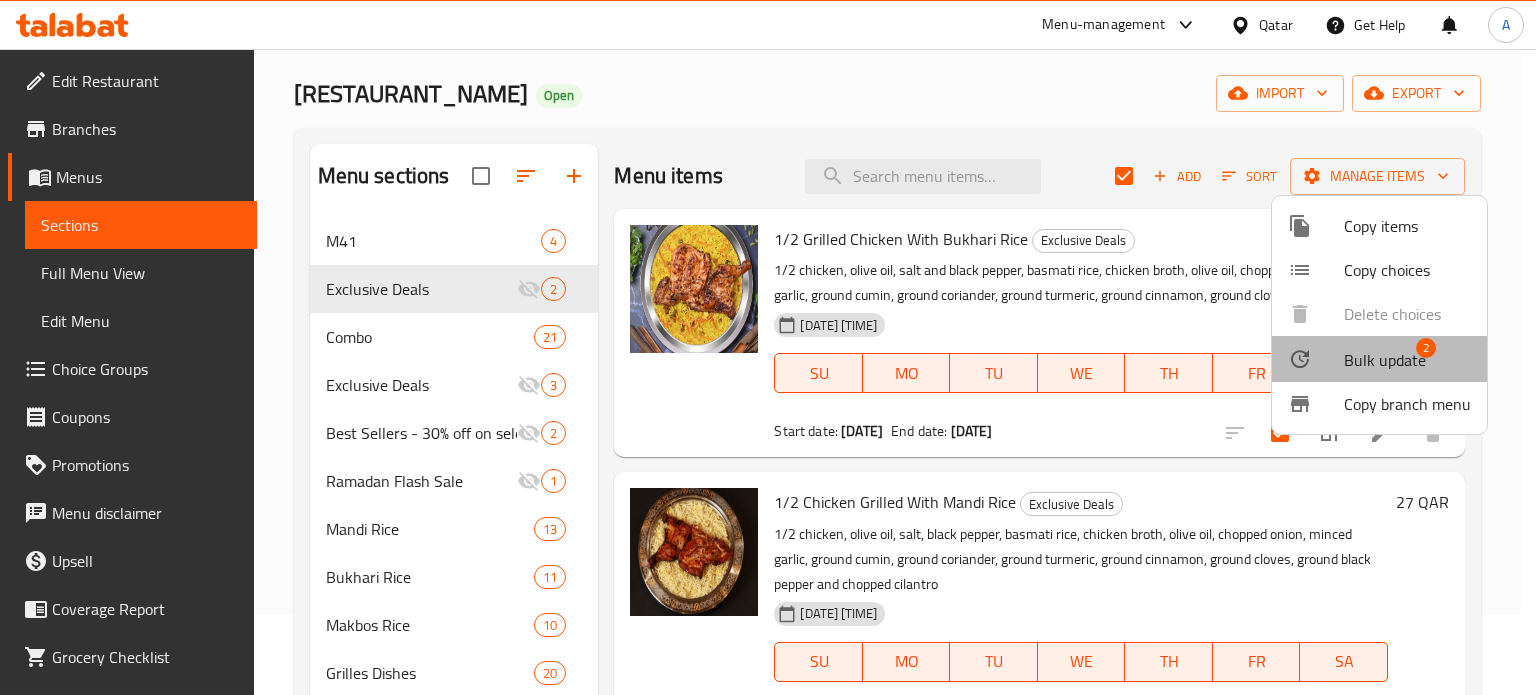 click at bounding box center (1316, 359) 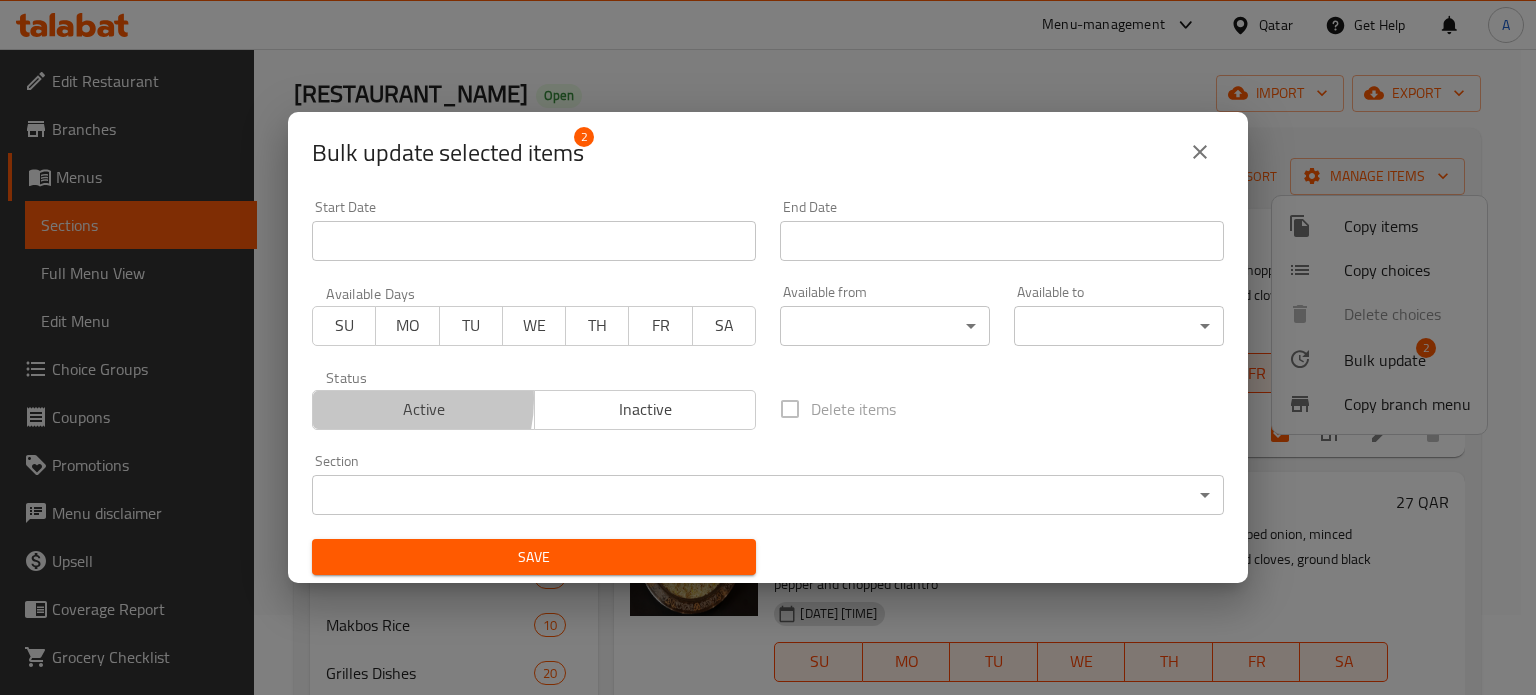 click on "Active" at bounding box center (424, 409) 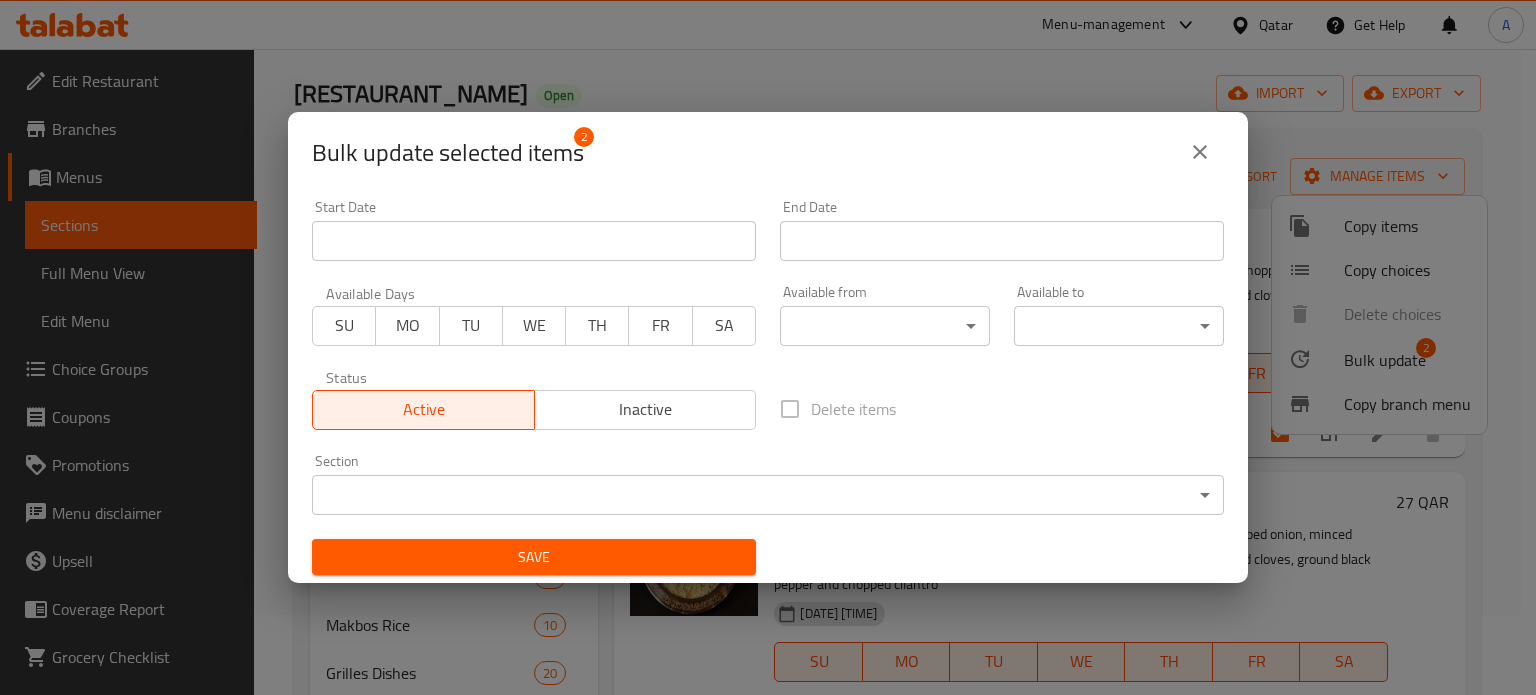 drag, startPoint x: 350, startPoint y: 331, endPoint x: 411, endPoint y: 330, distance: 61.008198 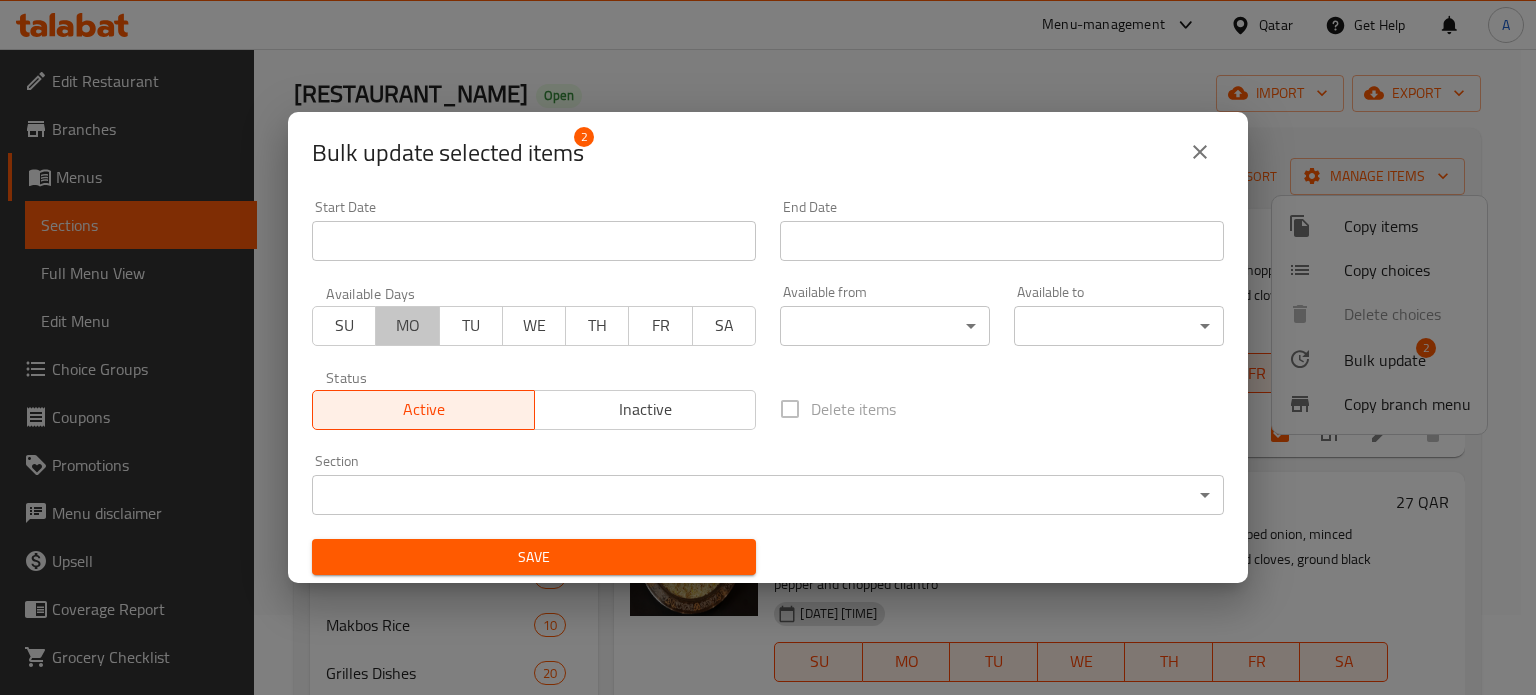 drag, startPoint x: 411, startPoint y: 330, endPoint x: 483, endPoint y: 327, distance: 72.06247 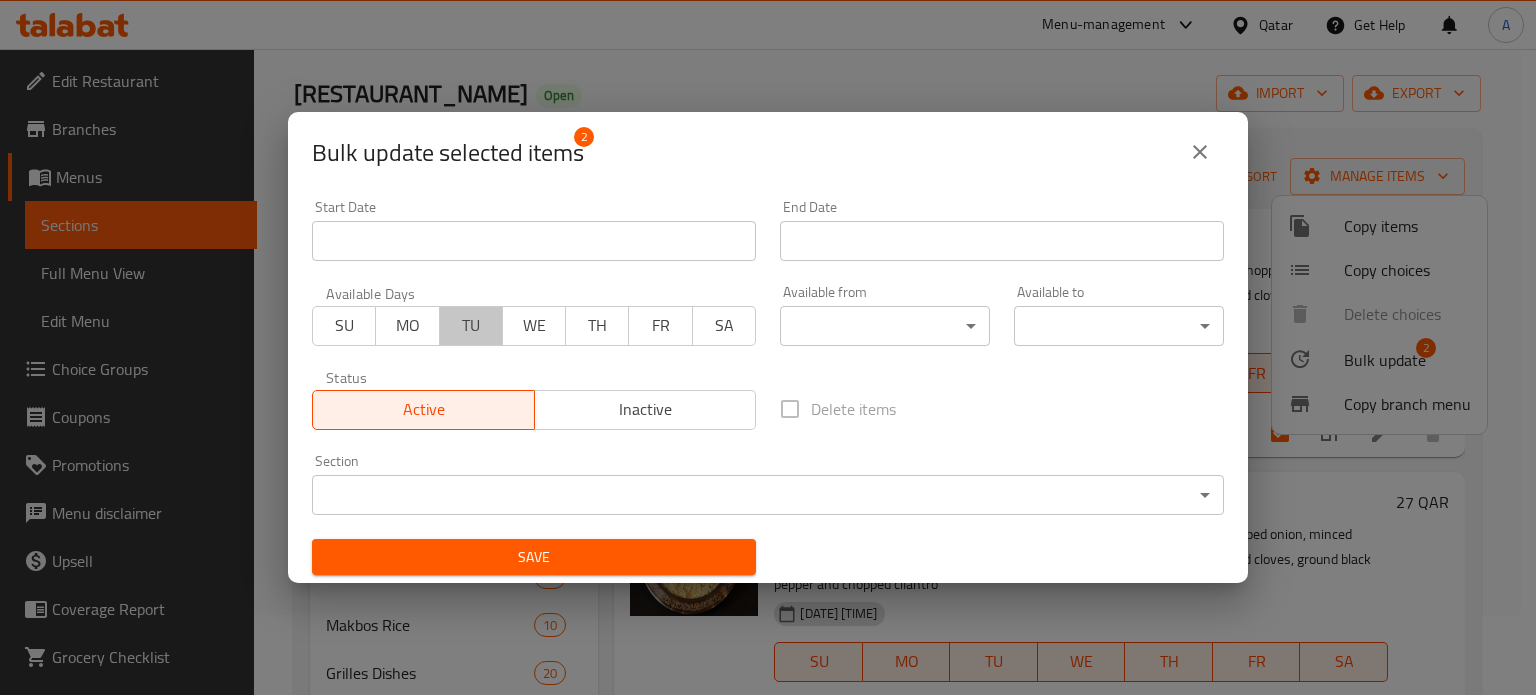 click on "TU" at bounding box center (471, 325) 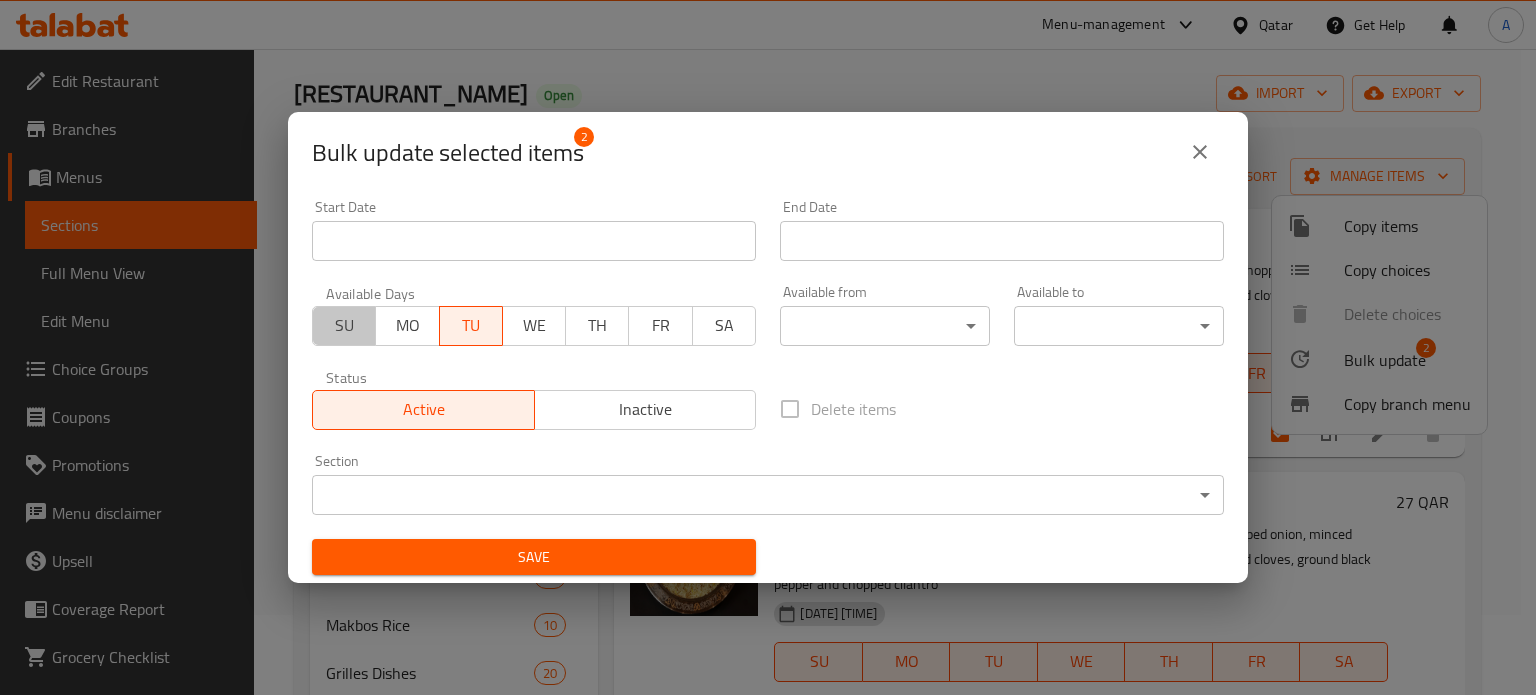 click on "SU" at bounding box center [344, 325] 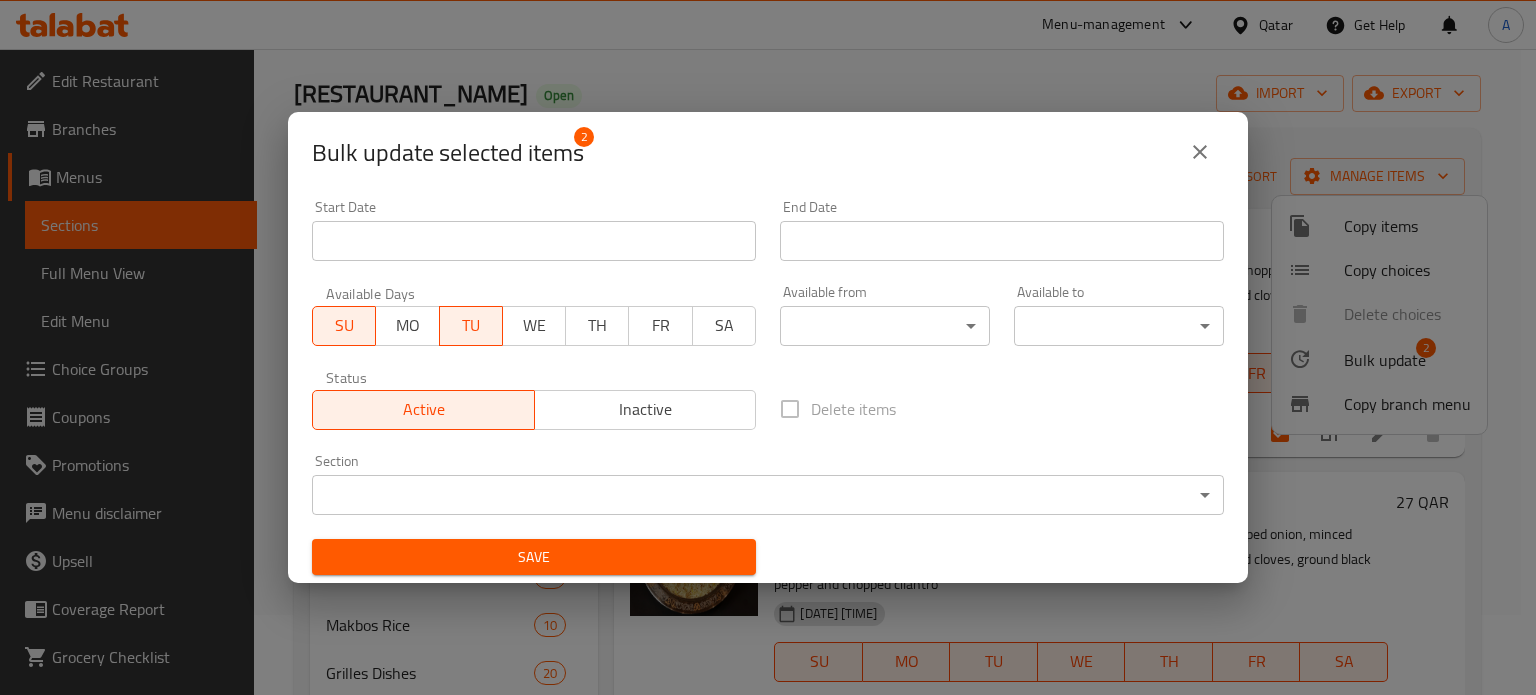 click on "MO" at bounding box center (407, 326) 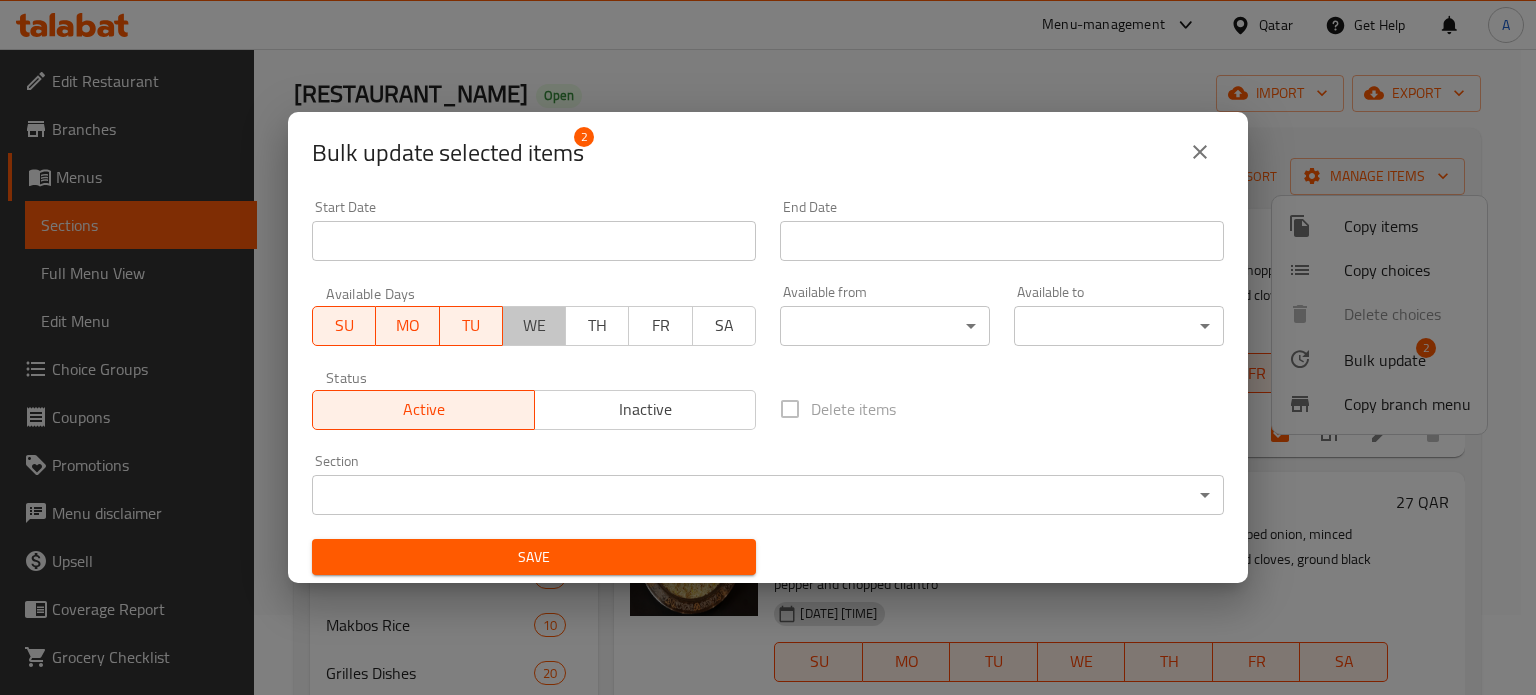 click on "WE" at bounding box center [534, 325] 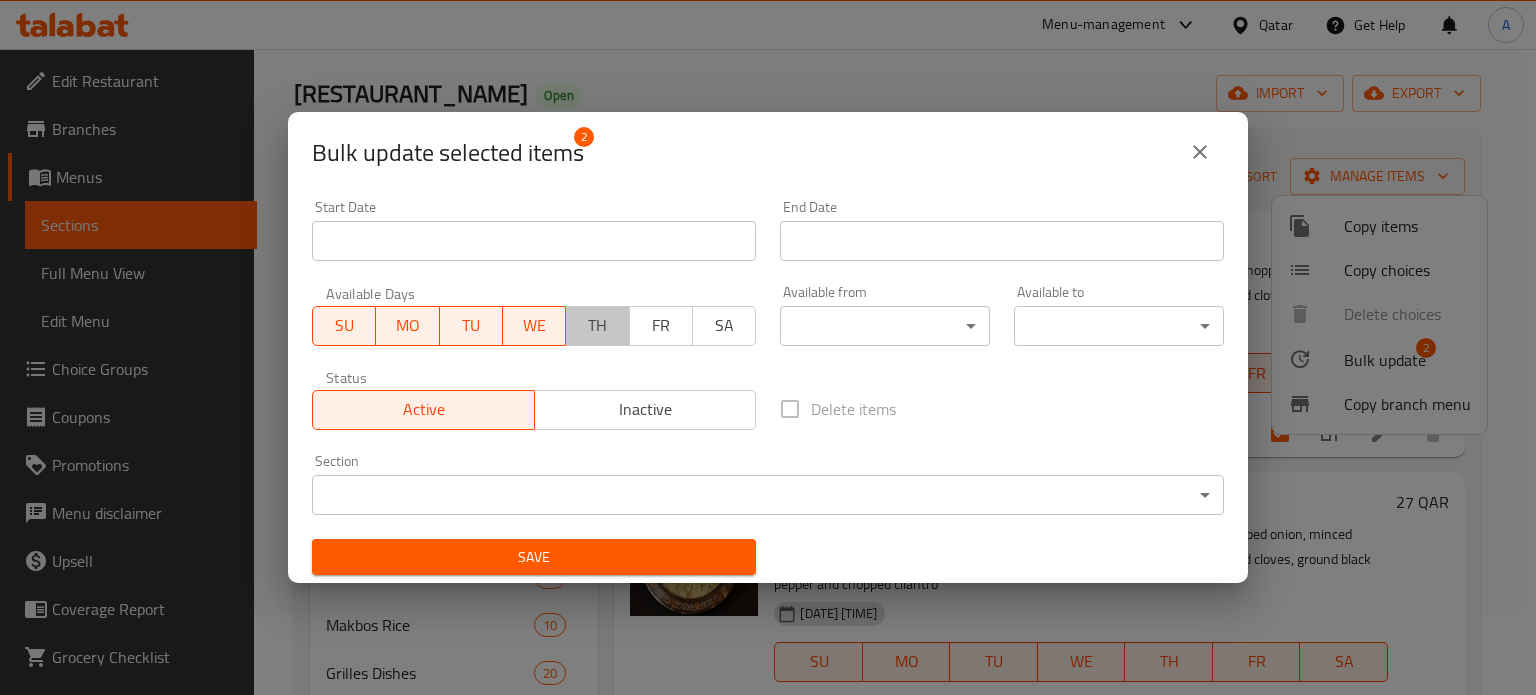 click on "TH" at bounding box center (597, 325) 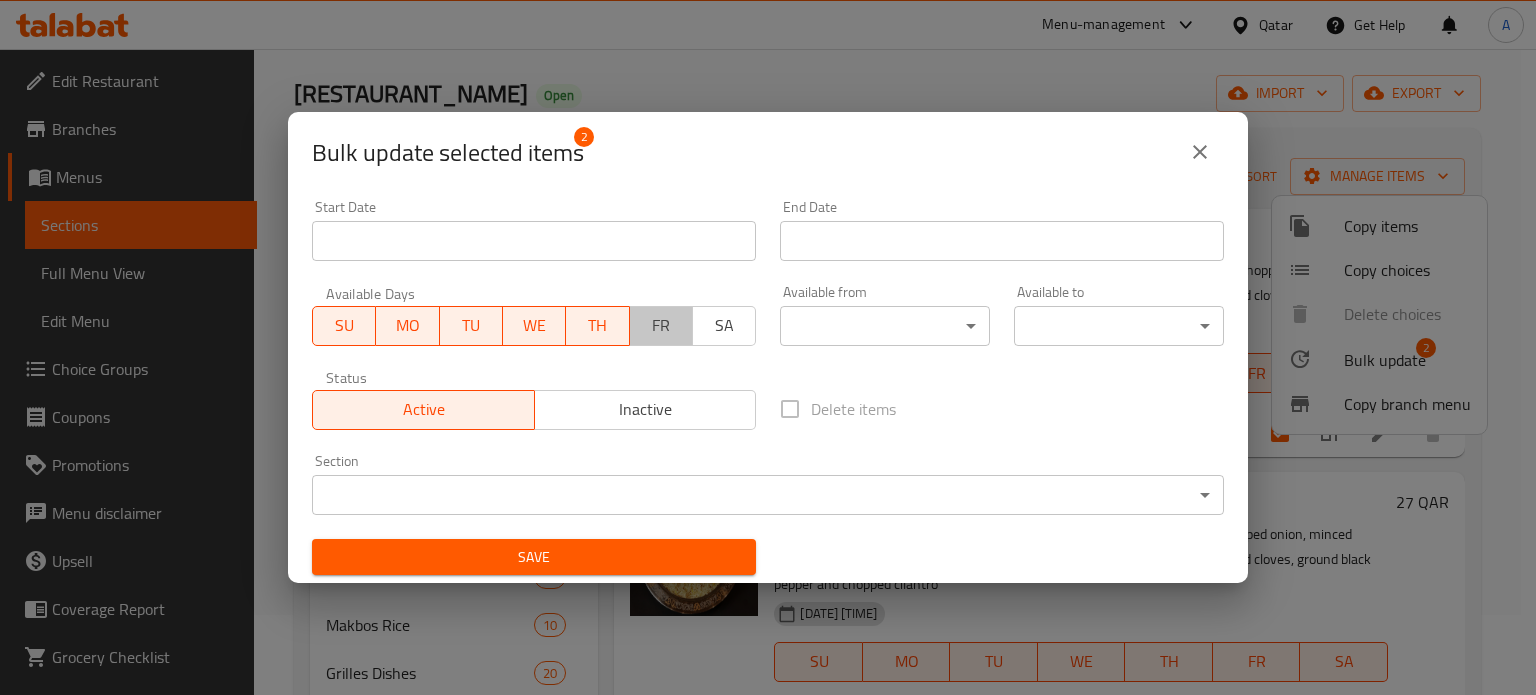 click on "FR" at bounding box center (661, 326) 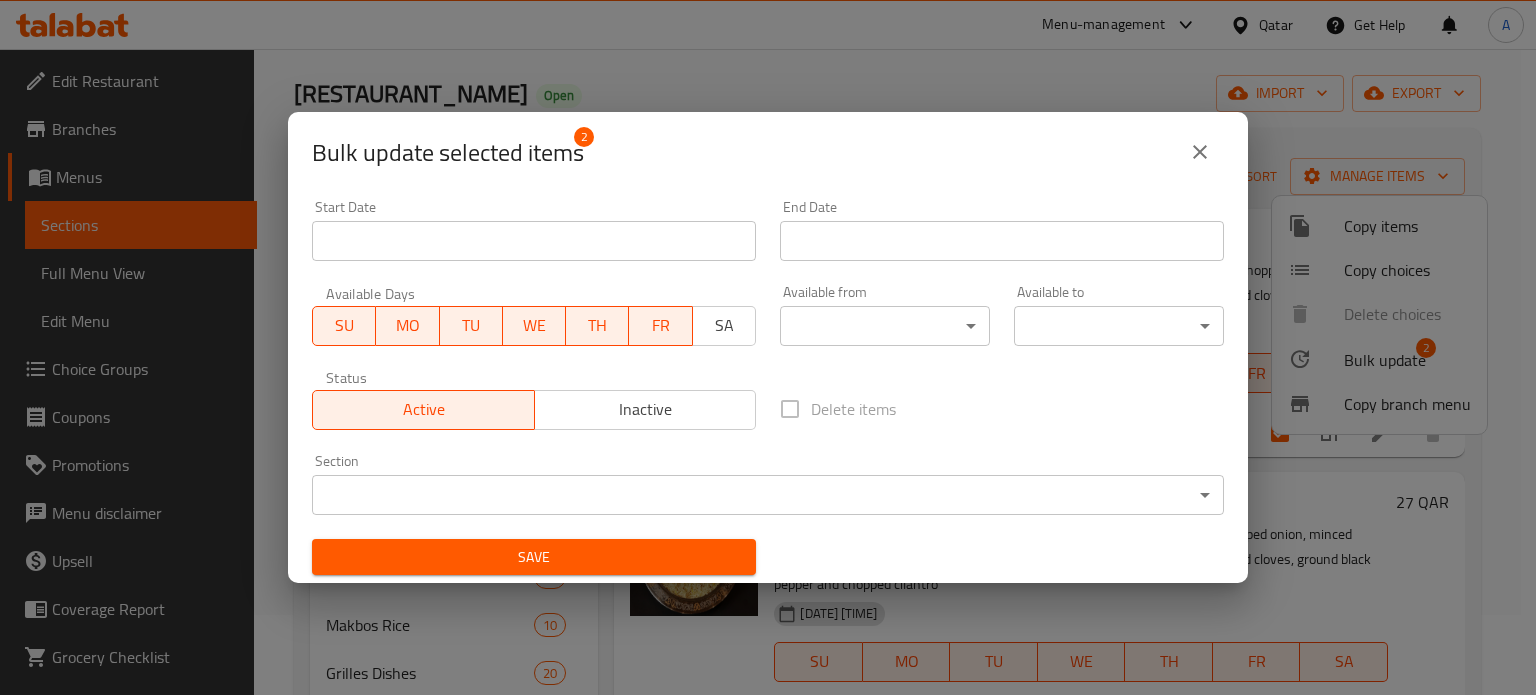 click on "Available Days SU MO TU WE TH FR SA" at bounding box center [534, 316] 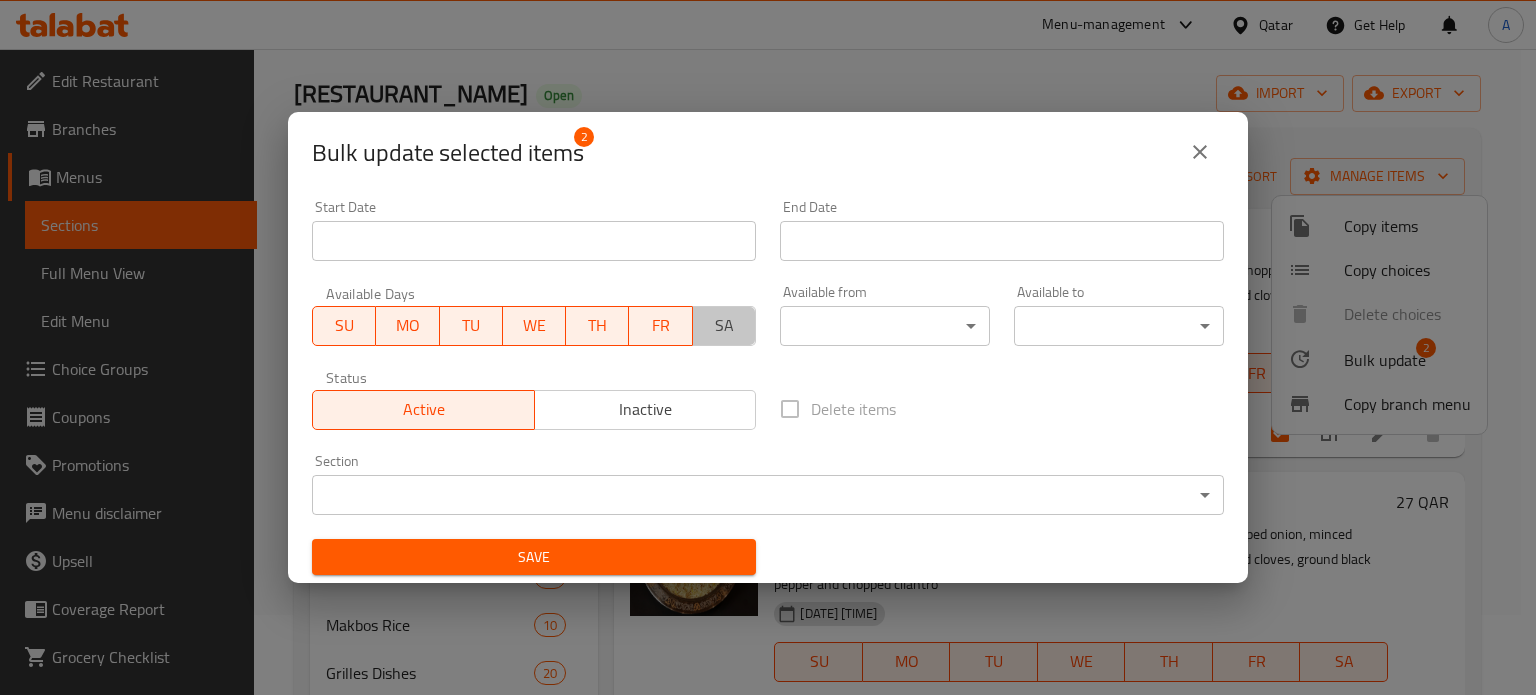 click on "SA" at bounding box center (724, 325) 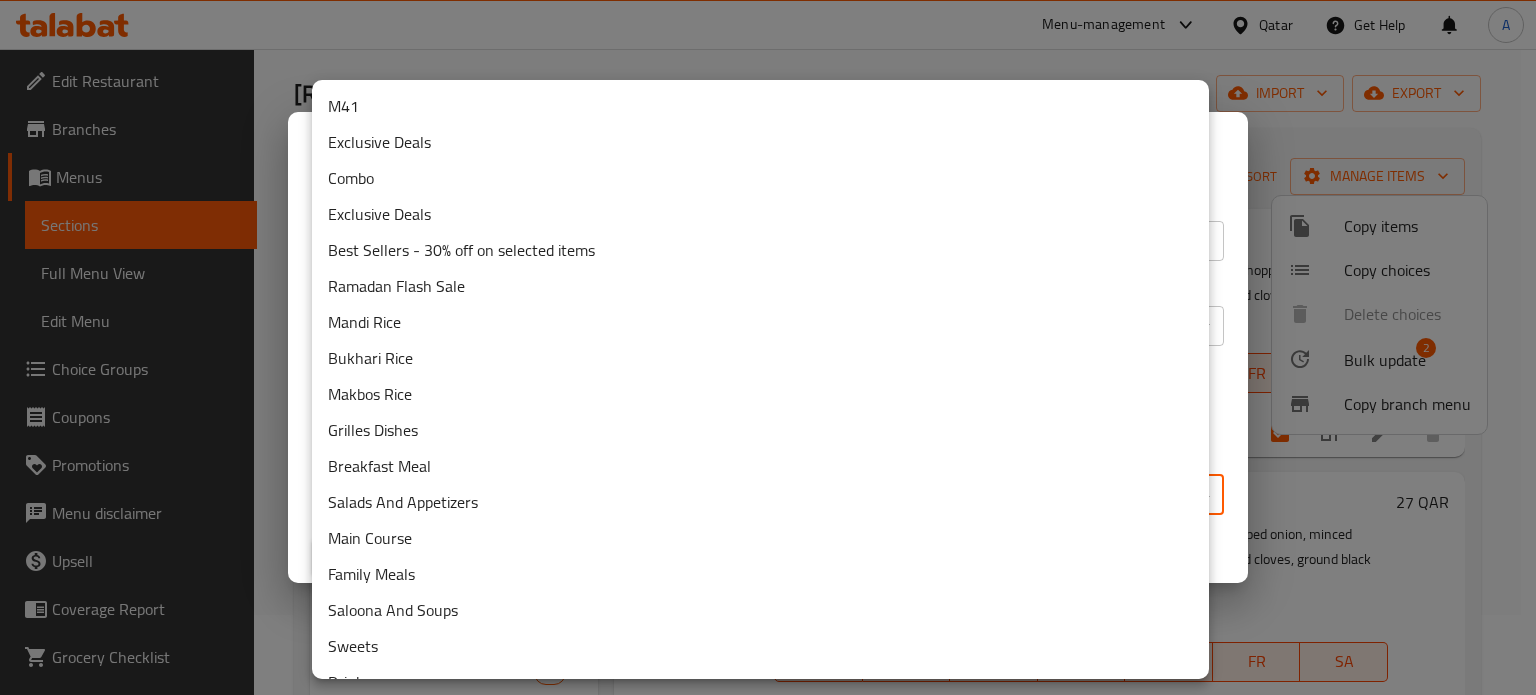 click on "[DATE] [TIME]" at bounding box center [768, 292] 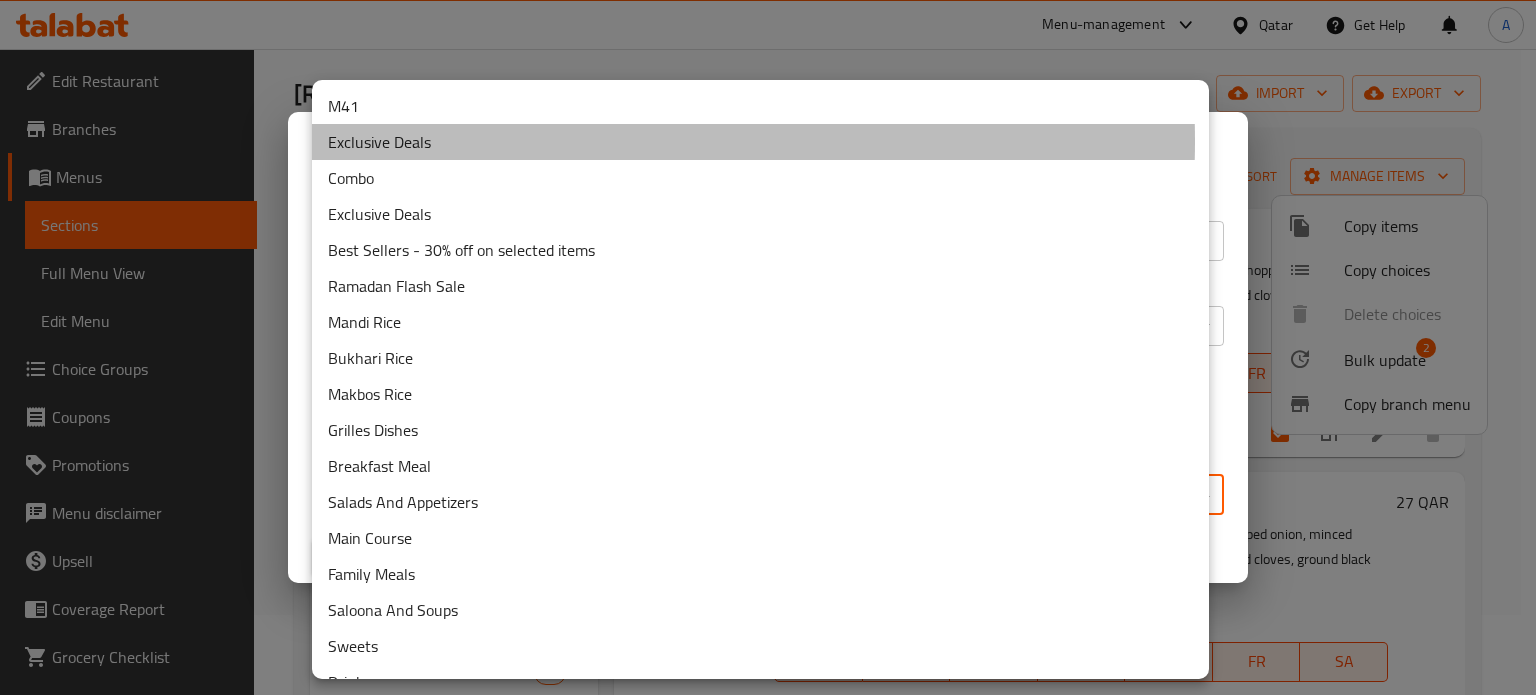 click on "Exclusive Deals" at bounding box center (760, 142) 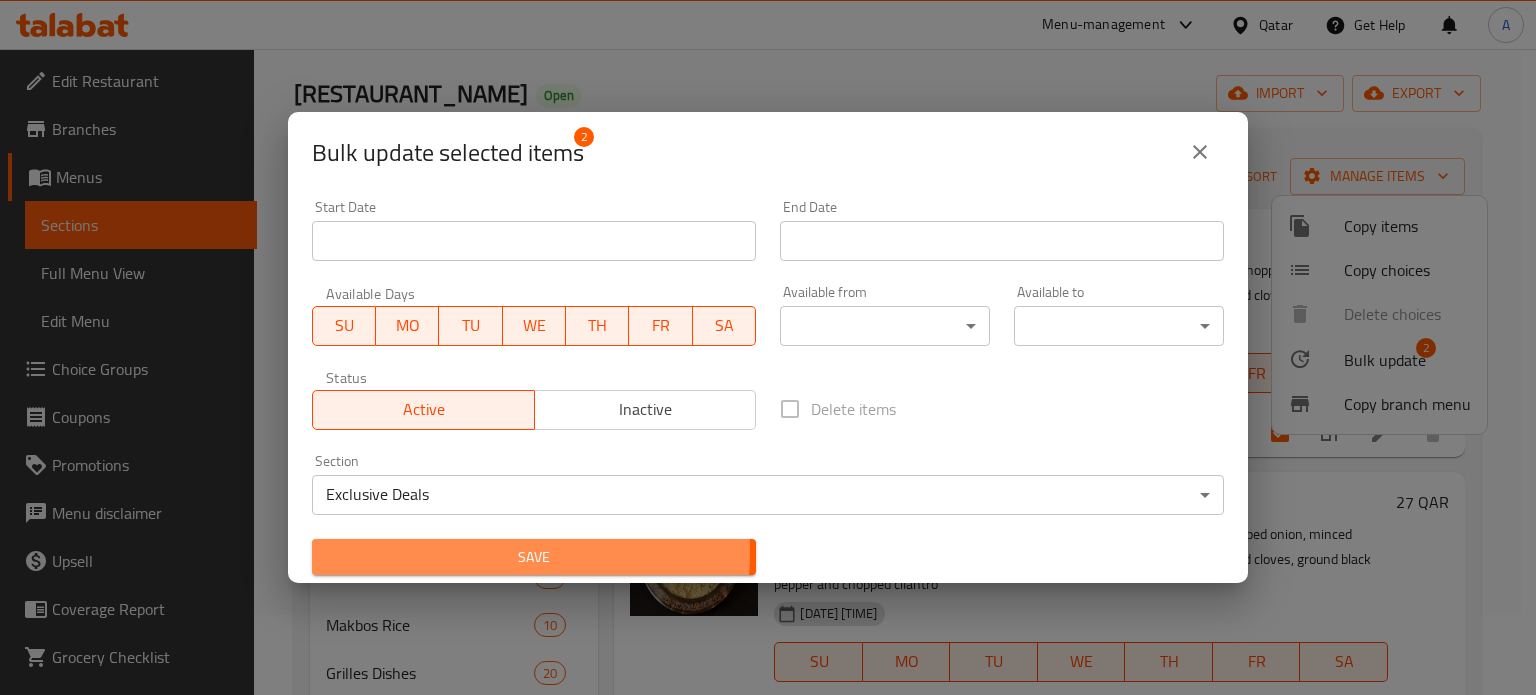 click on "Save" at bounding box center (534, 557) 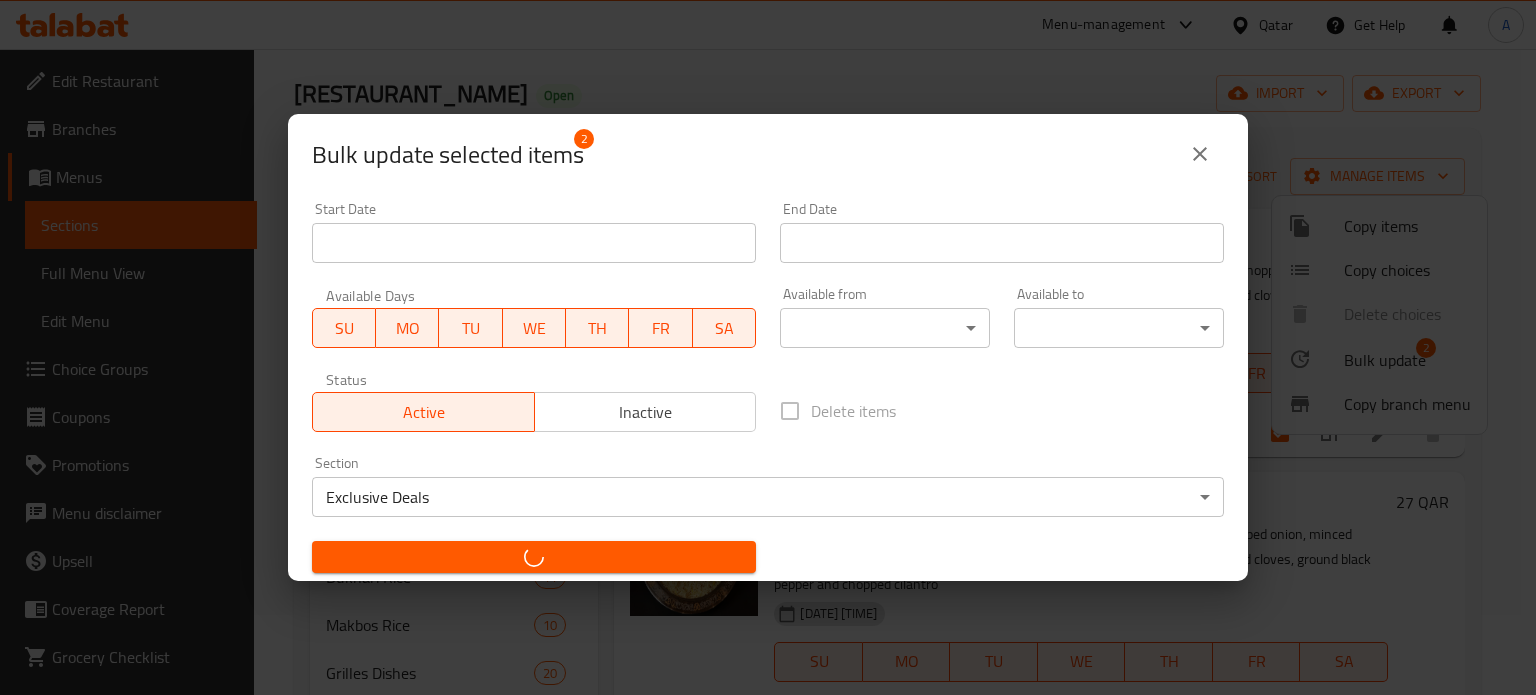 checkbox on "false" 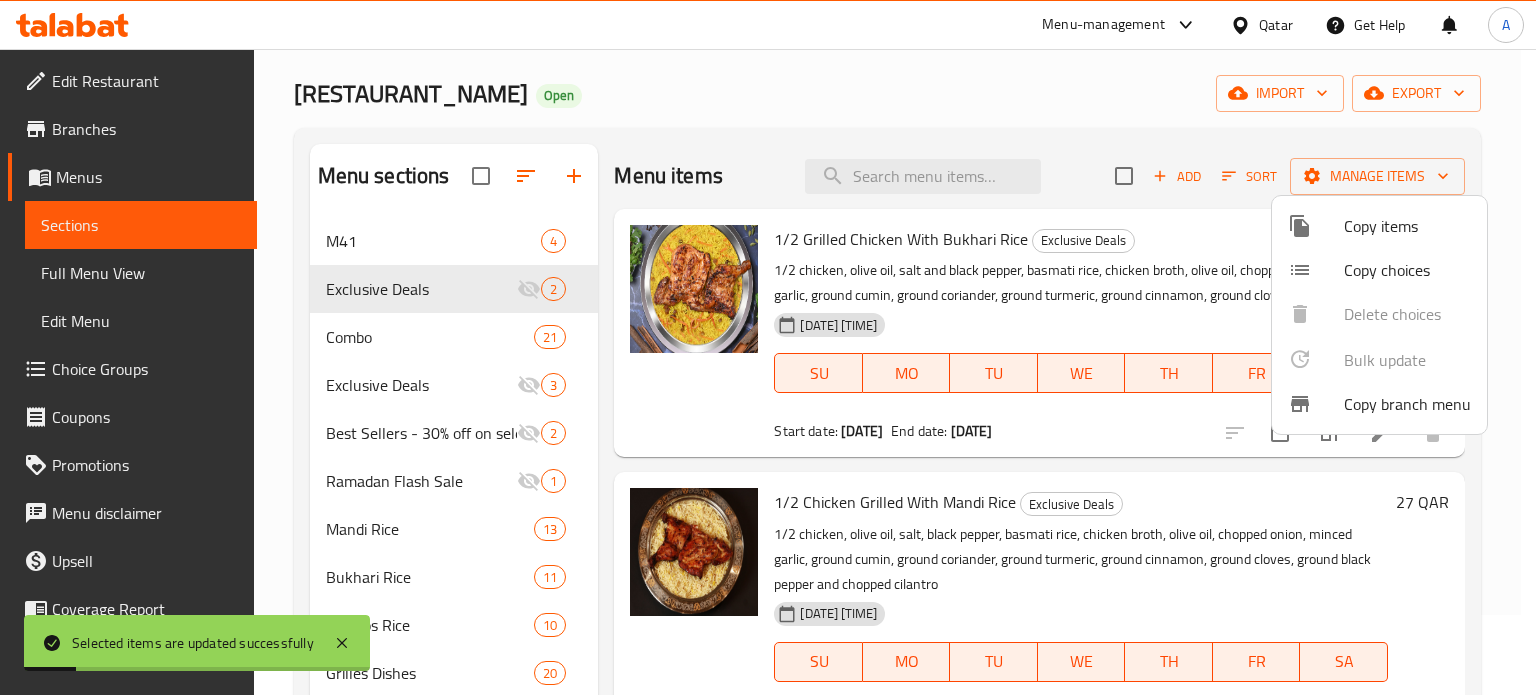 click at bounding box center (768, 347) 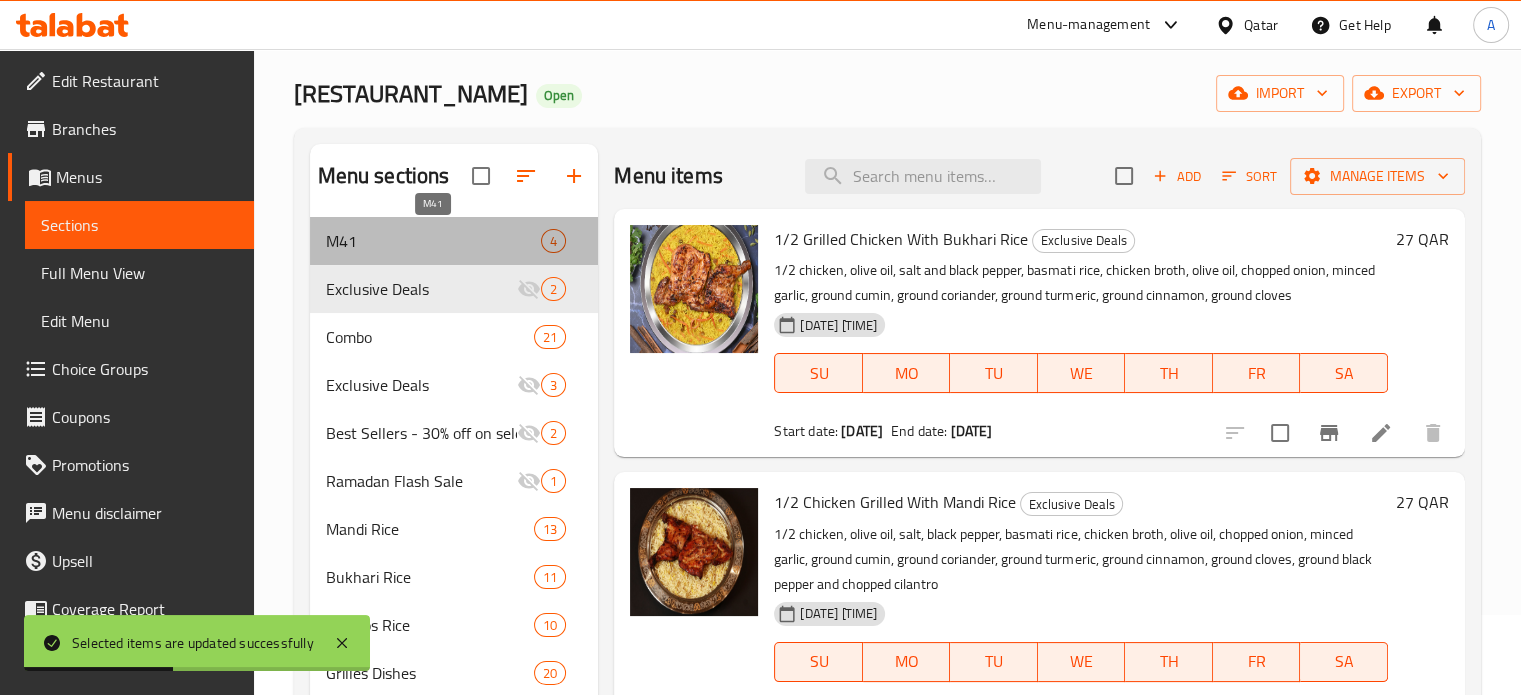 click on "M41" at bounding box center [434, 241] 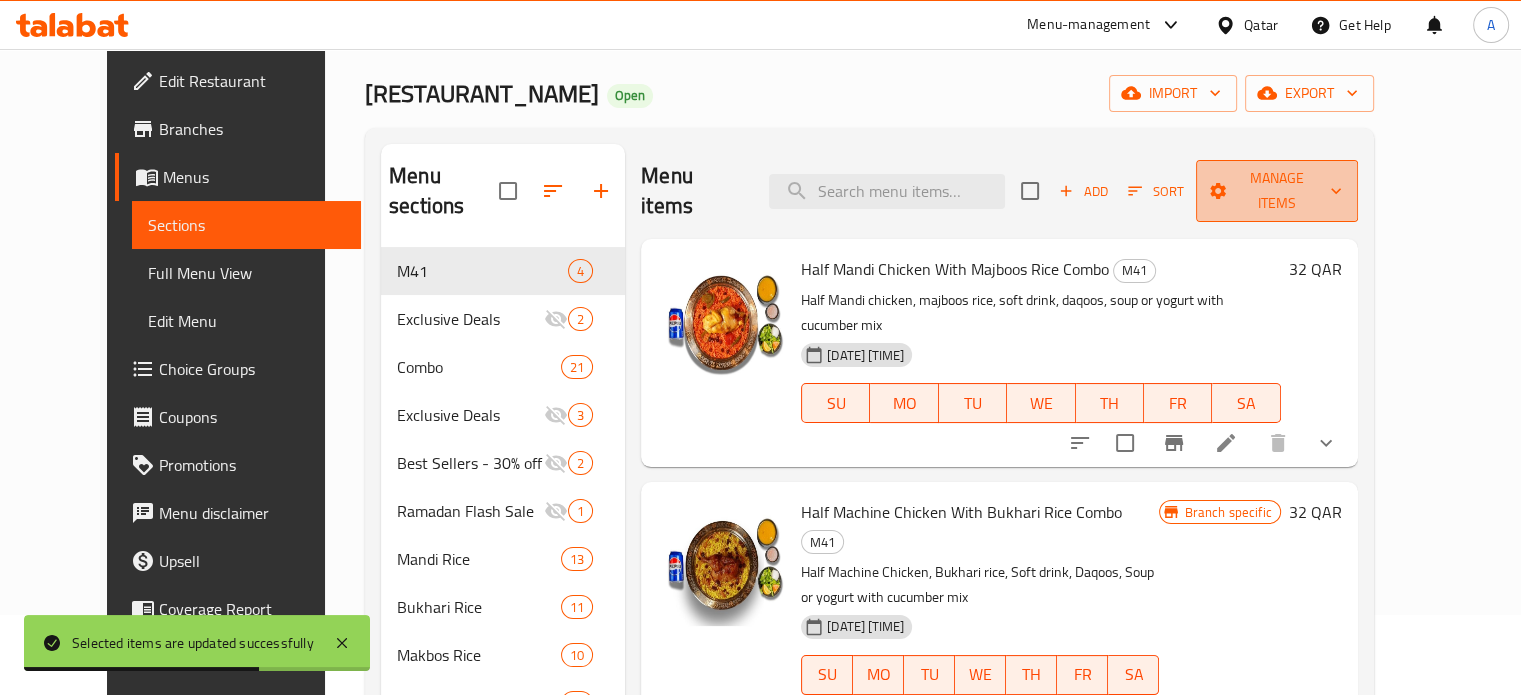 click on "Manage items" at bounding box center (1276, 191) 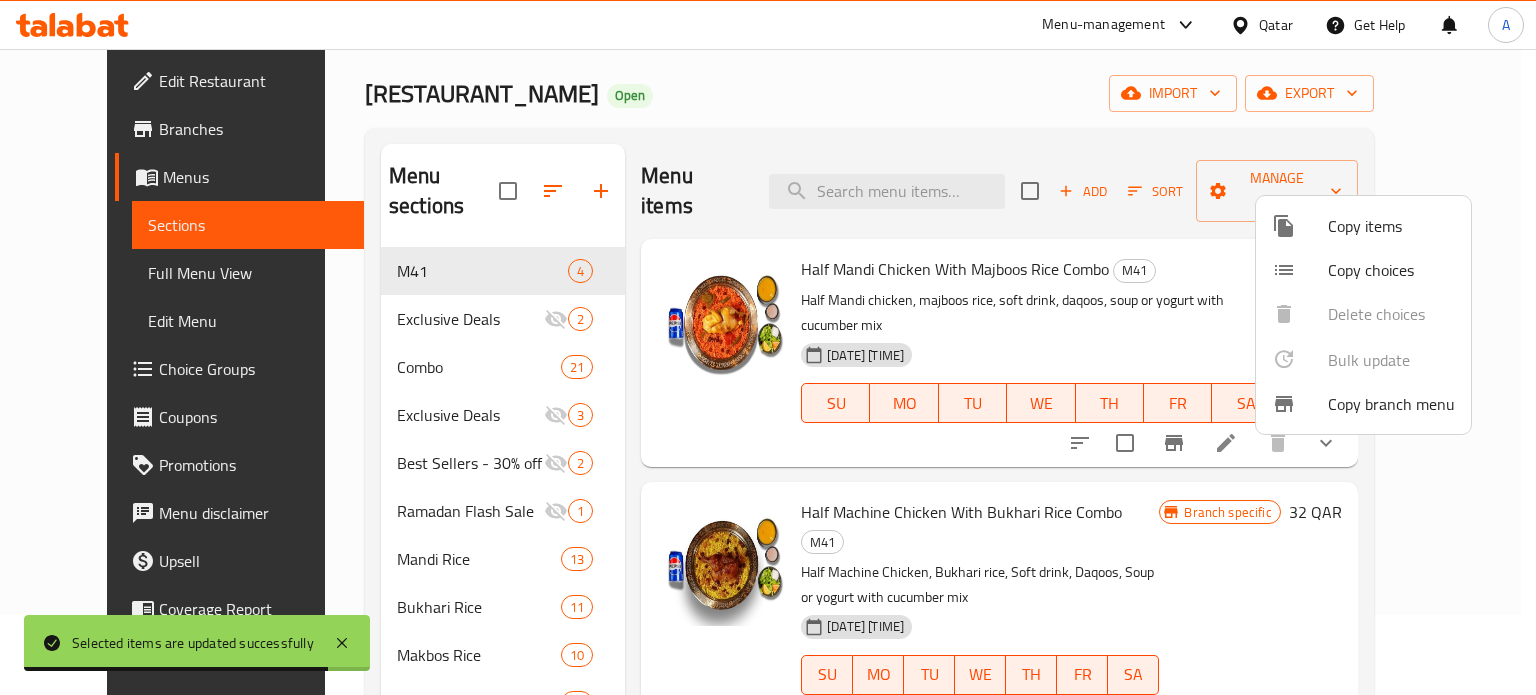 click at bounding box center (768, 347) 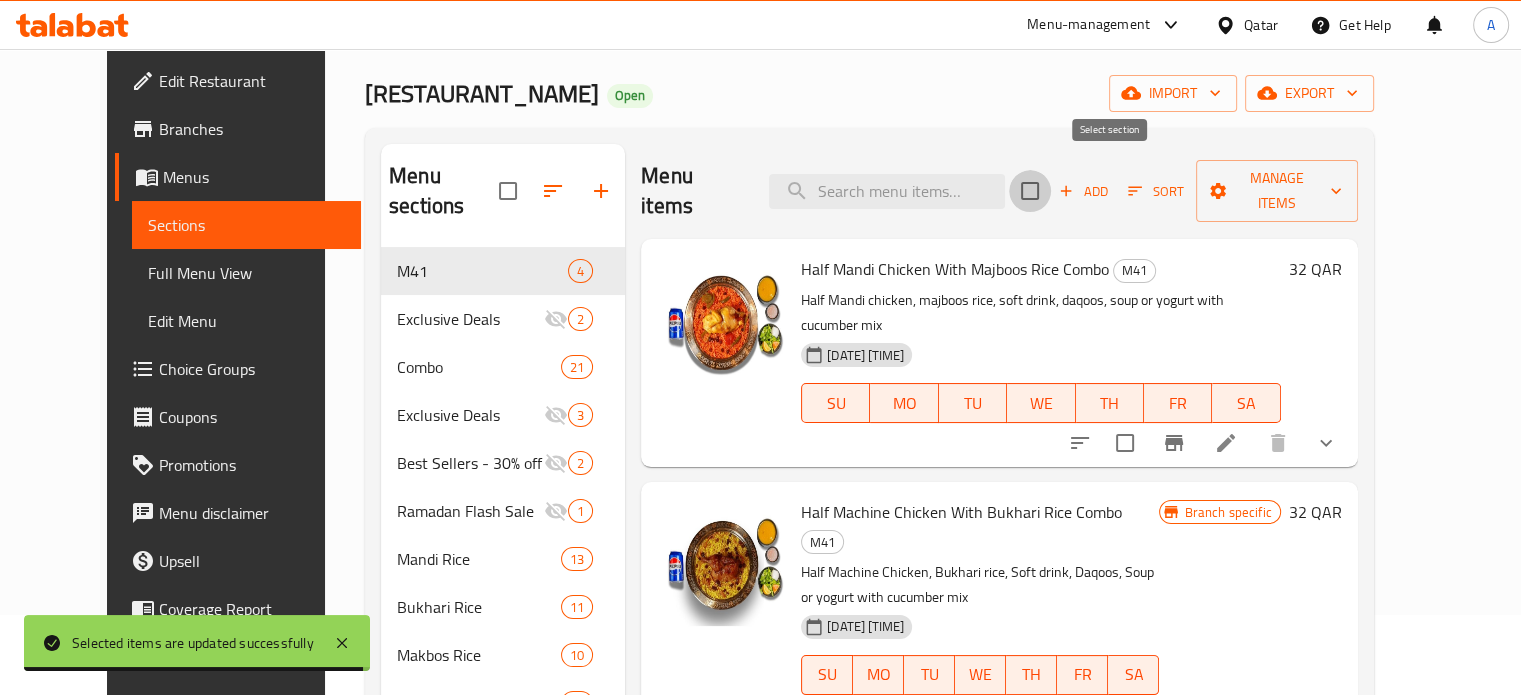 click at bounding box center [1030, 191] 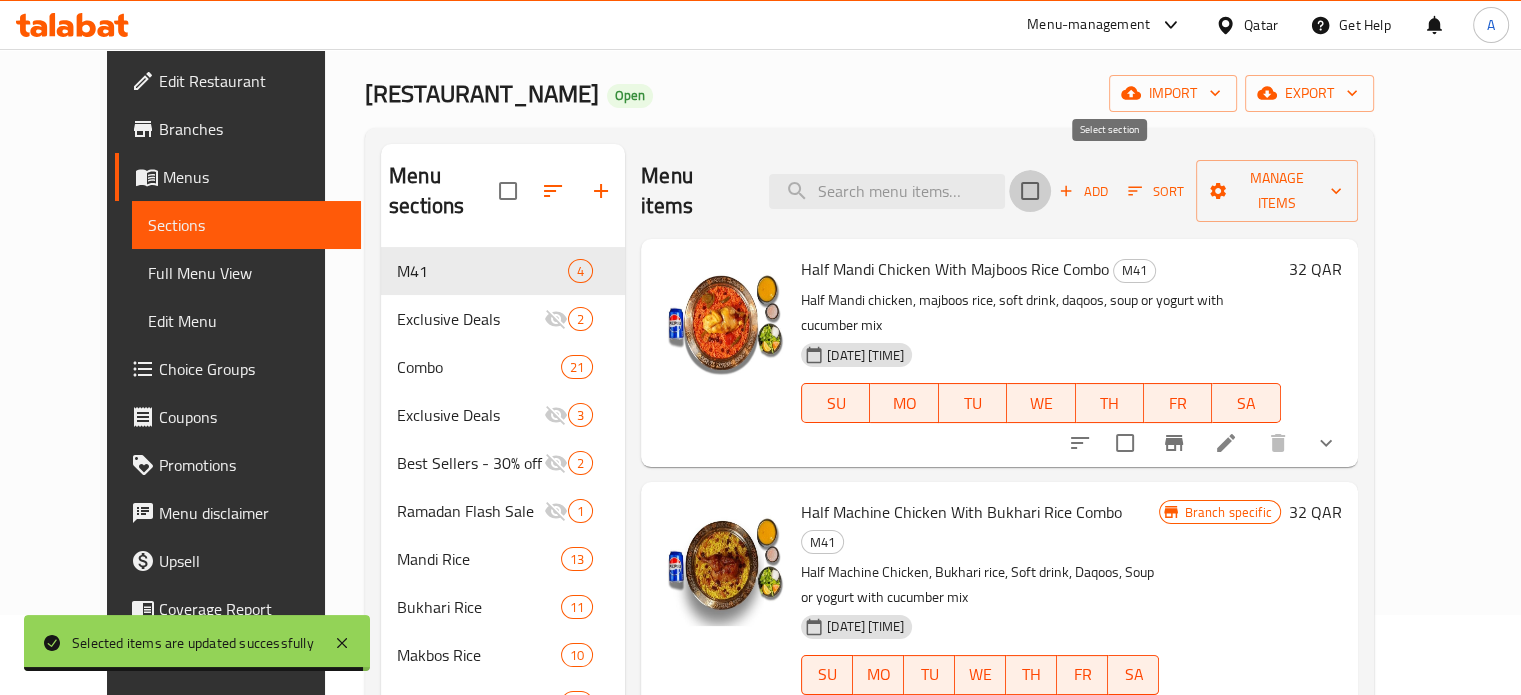 checkbox on "true" 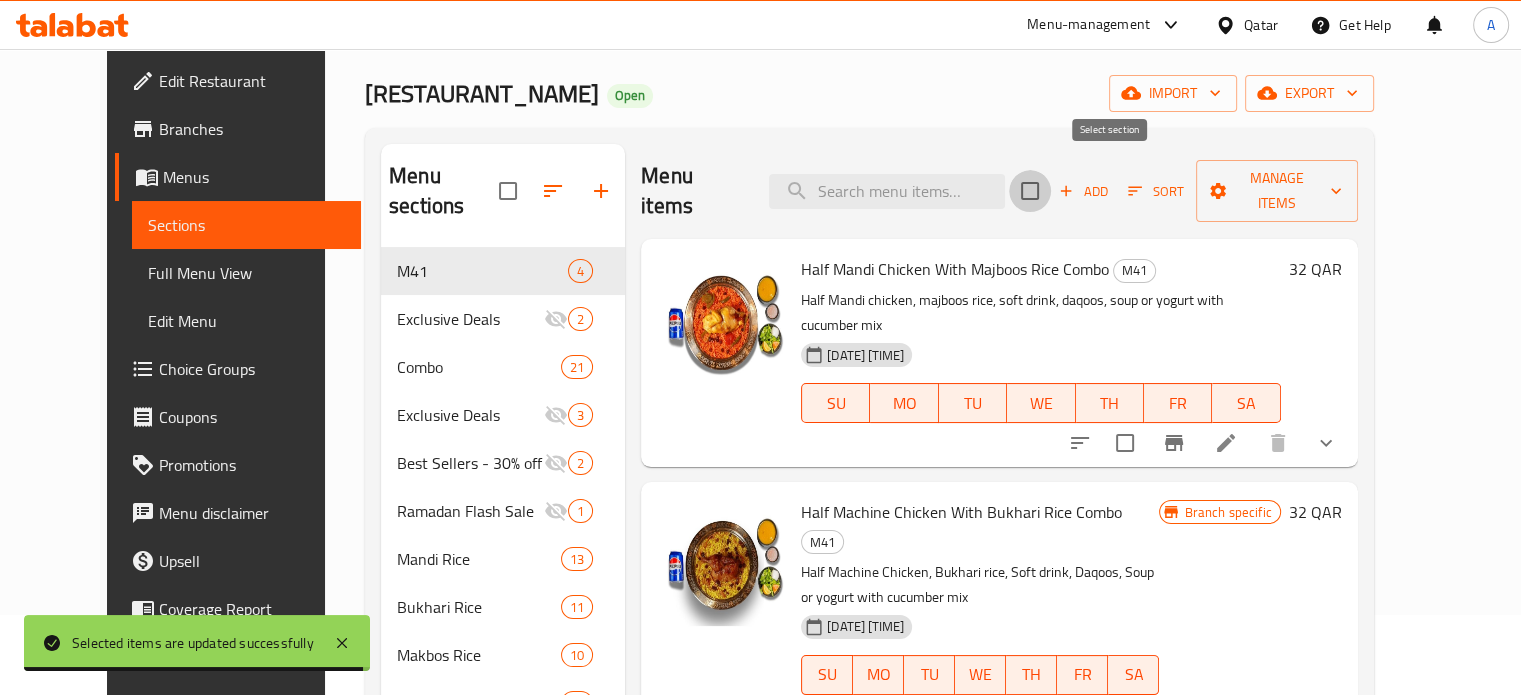 checkbox on "true" 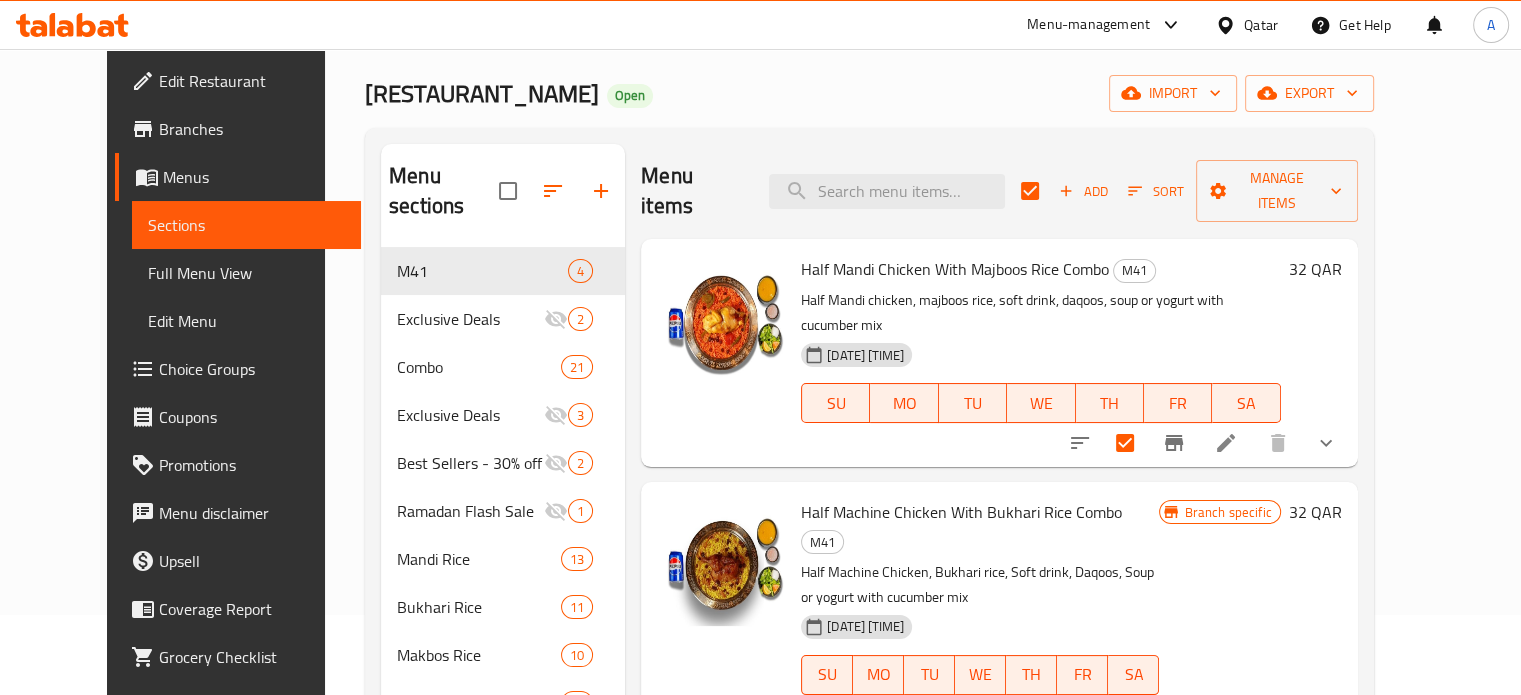 scroll, scrollTop: 76, scrollLeft: 0, axis: vertical 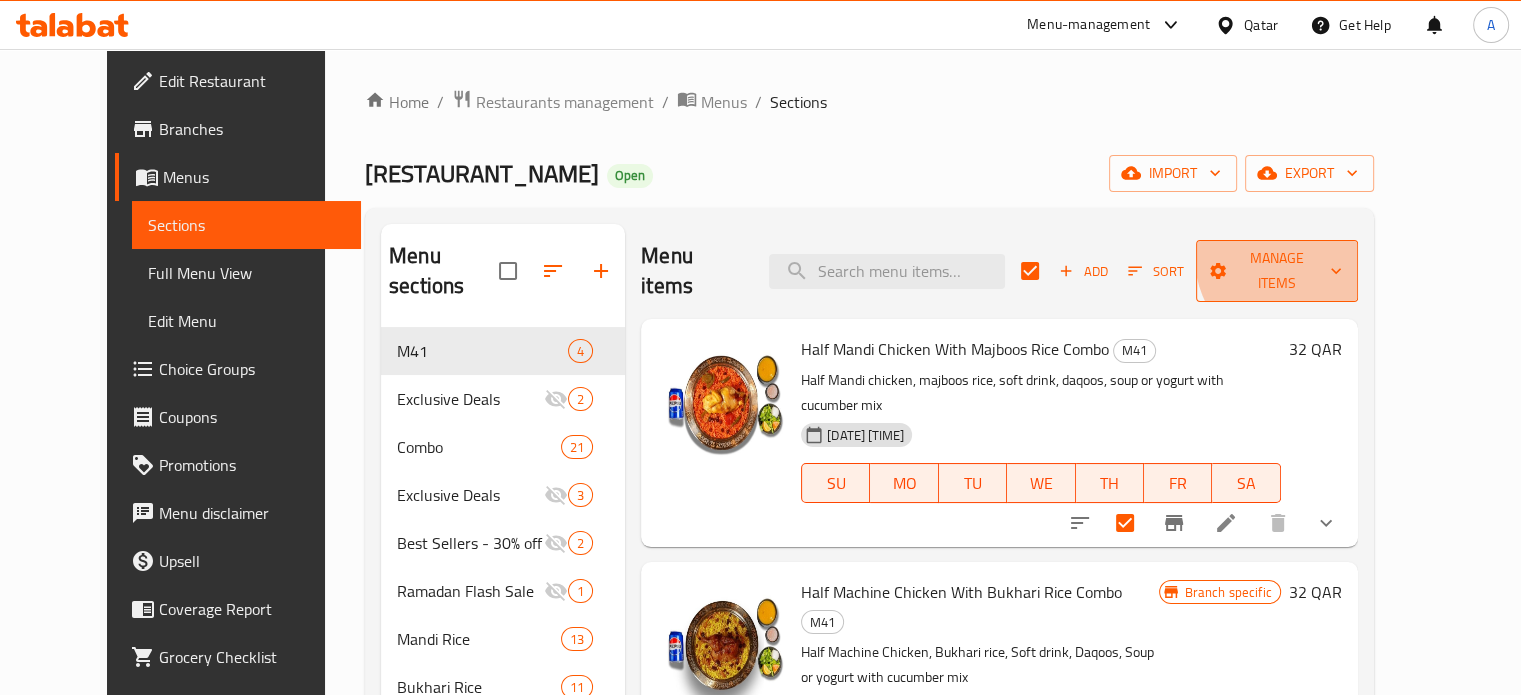 click on "Manage items" at bounding box center [1276, 271] 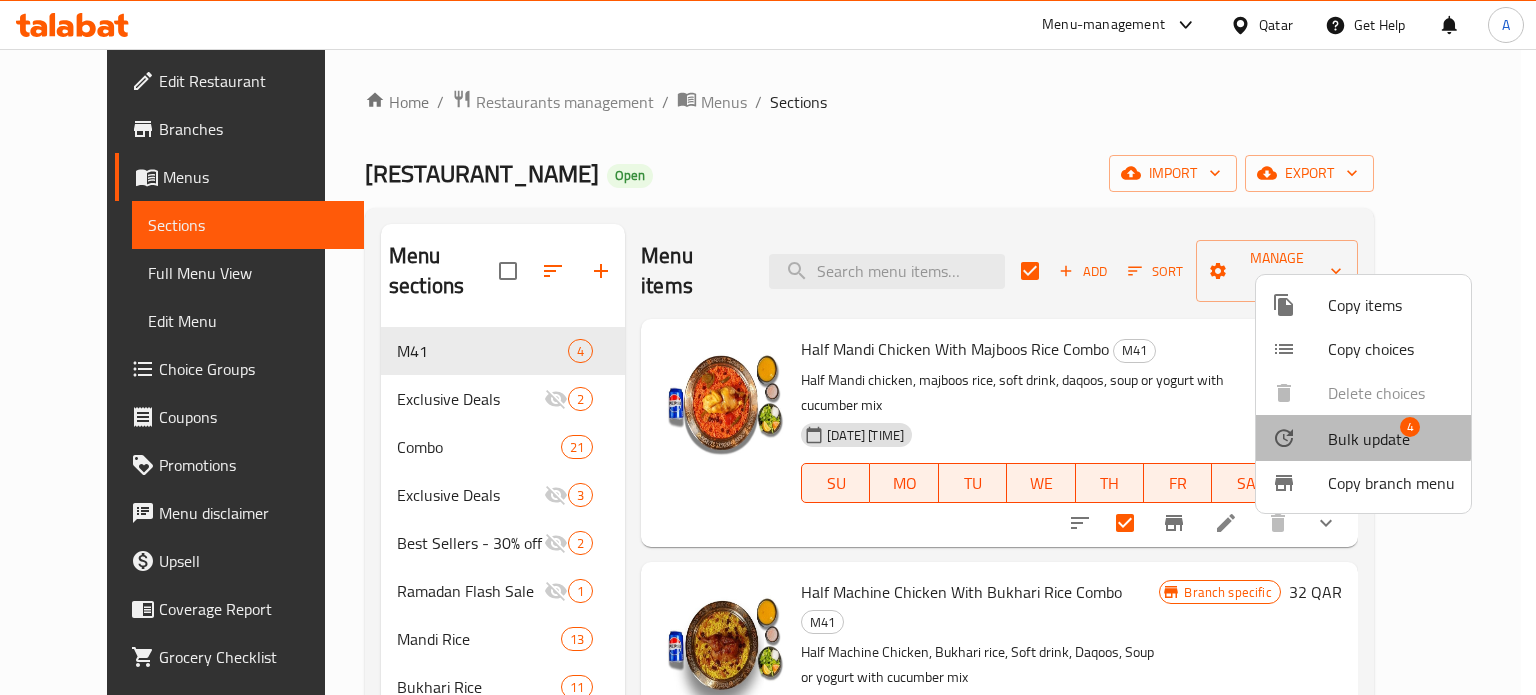 click on "Bulk update" at bounding box center [1369, 439] 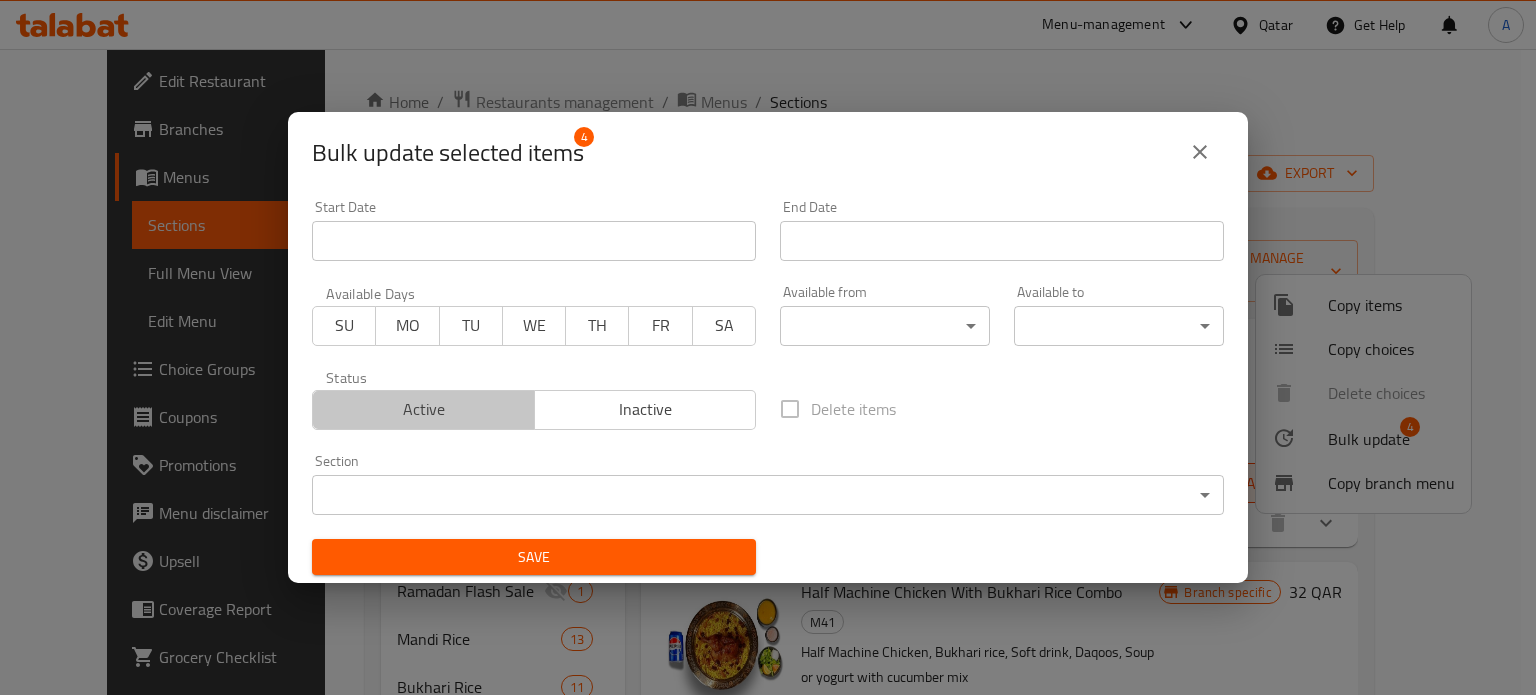click on "Active" at bounding box center (424, 409) 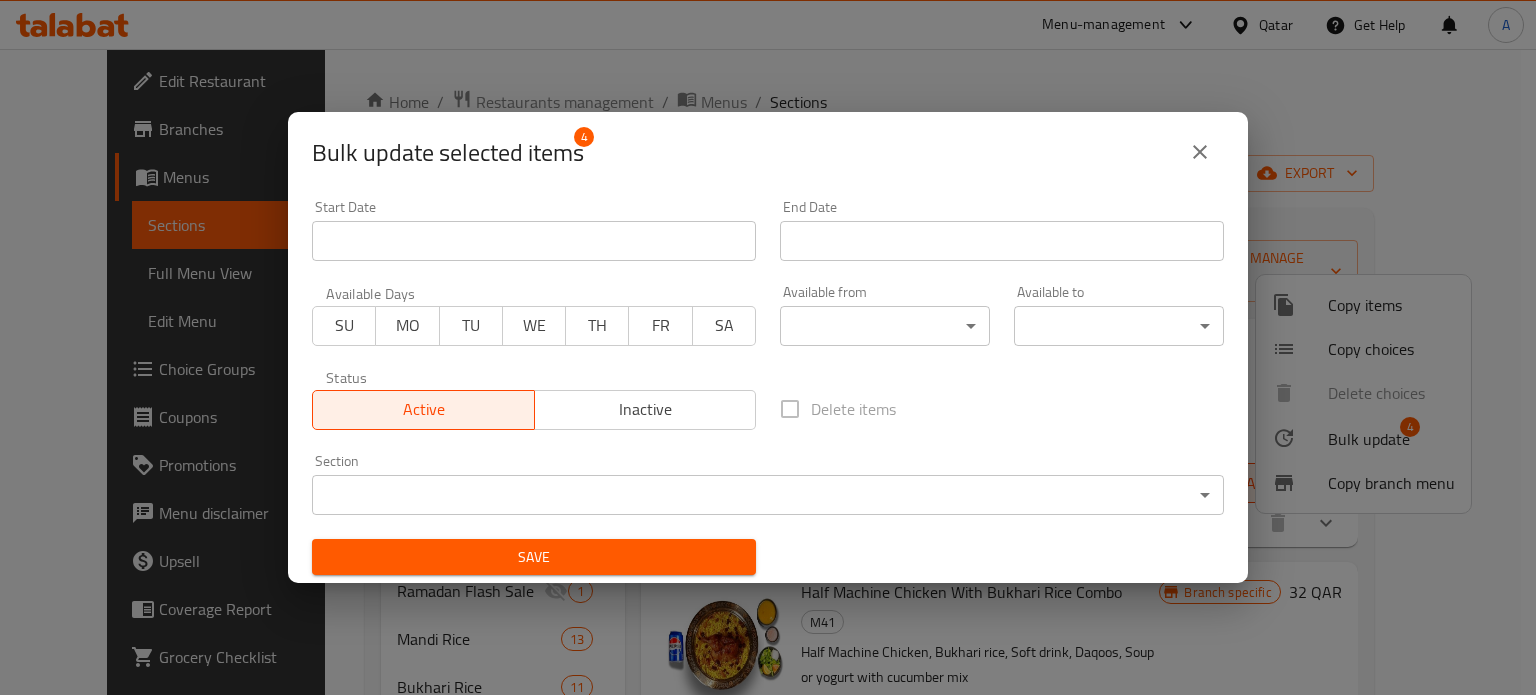 click on "SU" at bounding box center (344, 325) 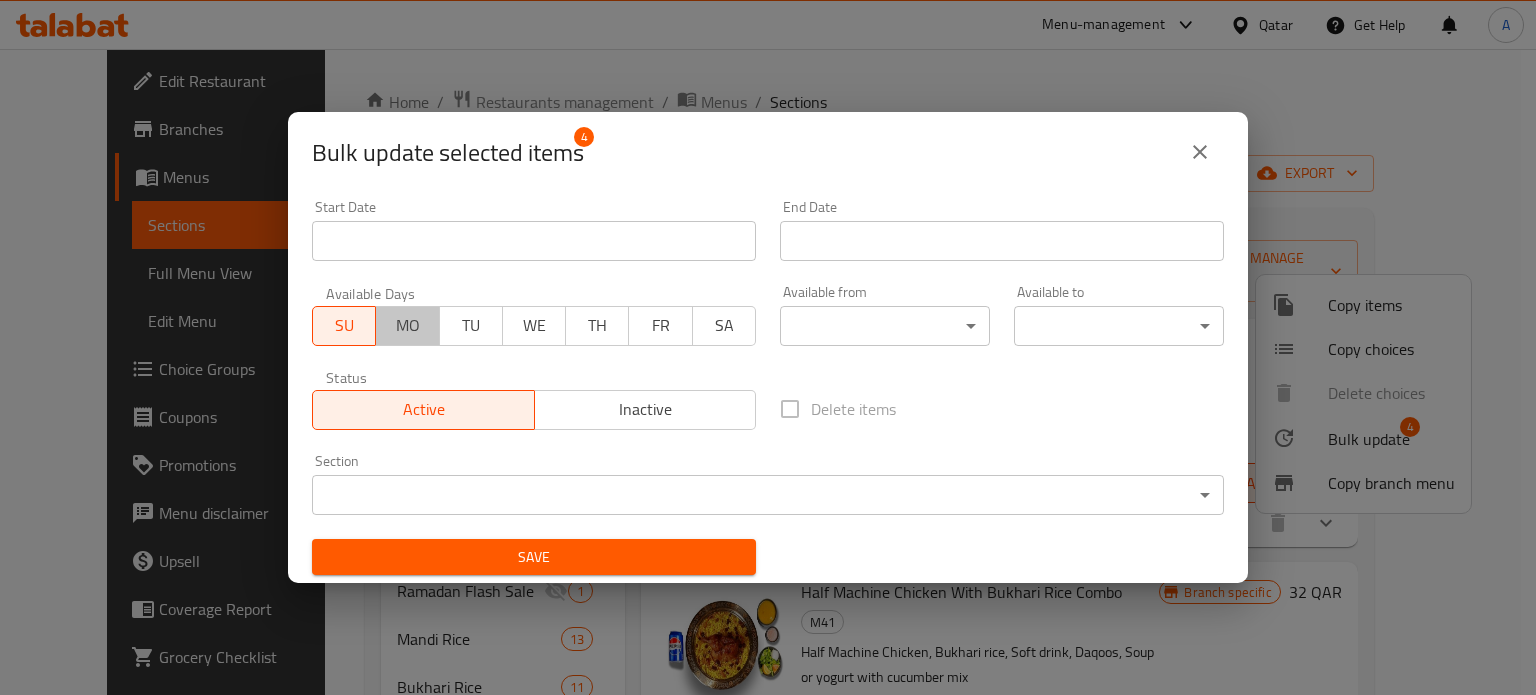 click on "MO" at bounding box center (407, 325) 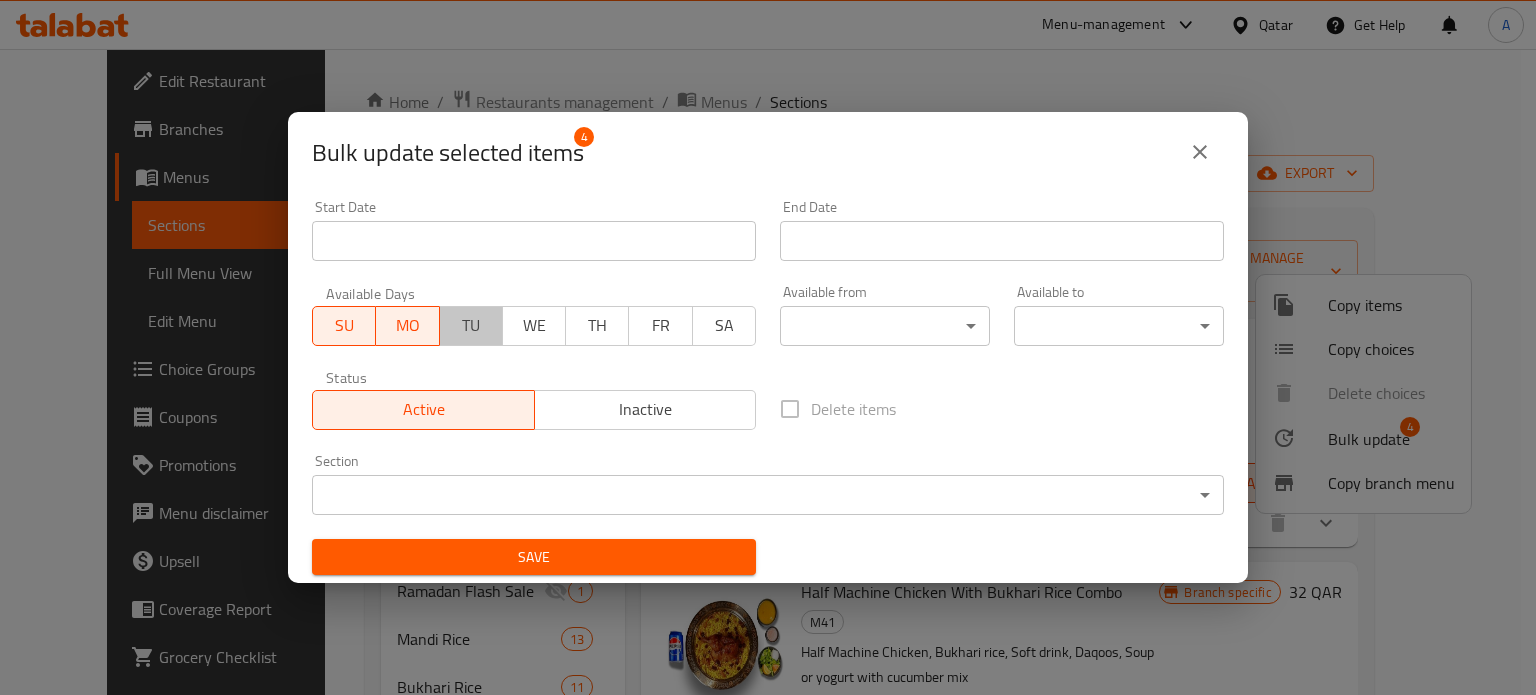click on "TU" at bounding box center (471, 325) 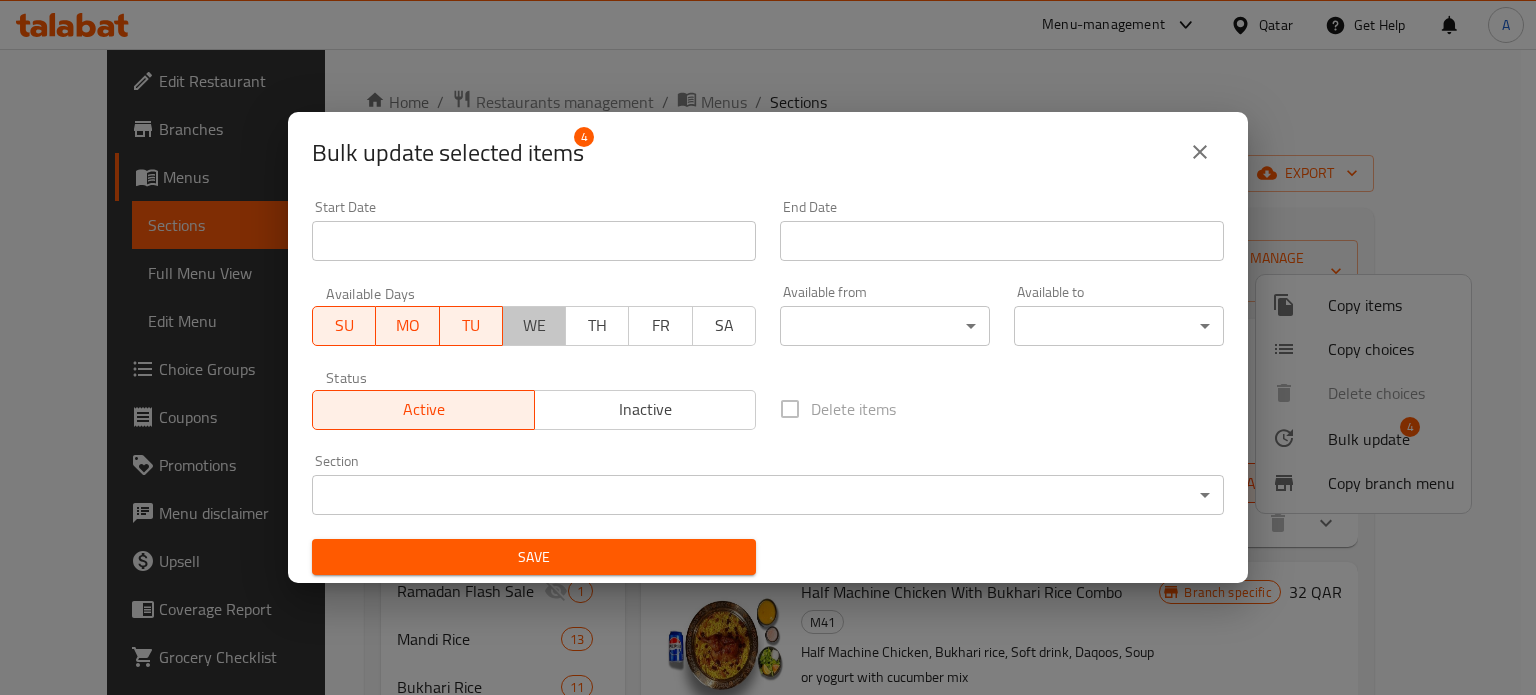click on "WE" at bounding box center (534, 325) 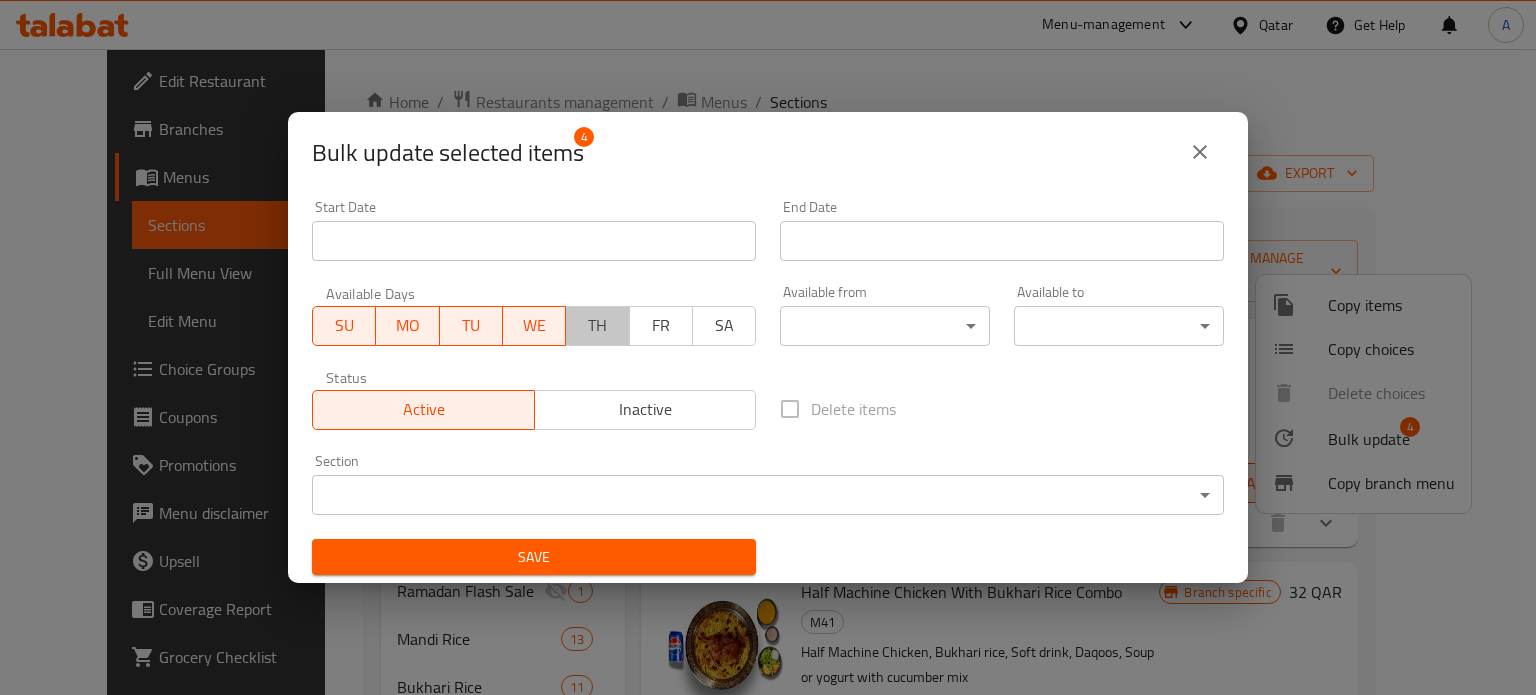 click on "TH" at bounding box center (597, 325) 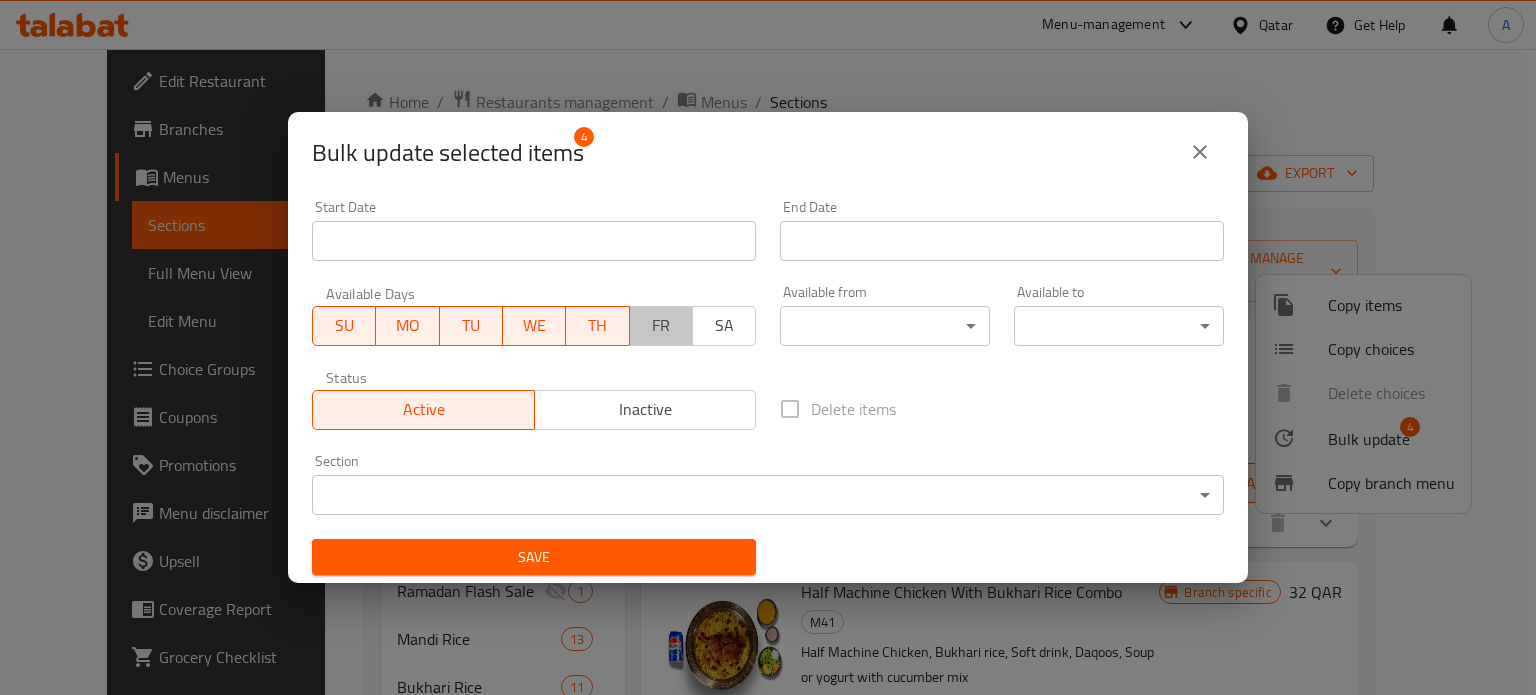 click on "FR" at bounding box center (661, 325) 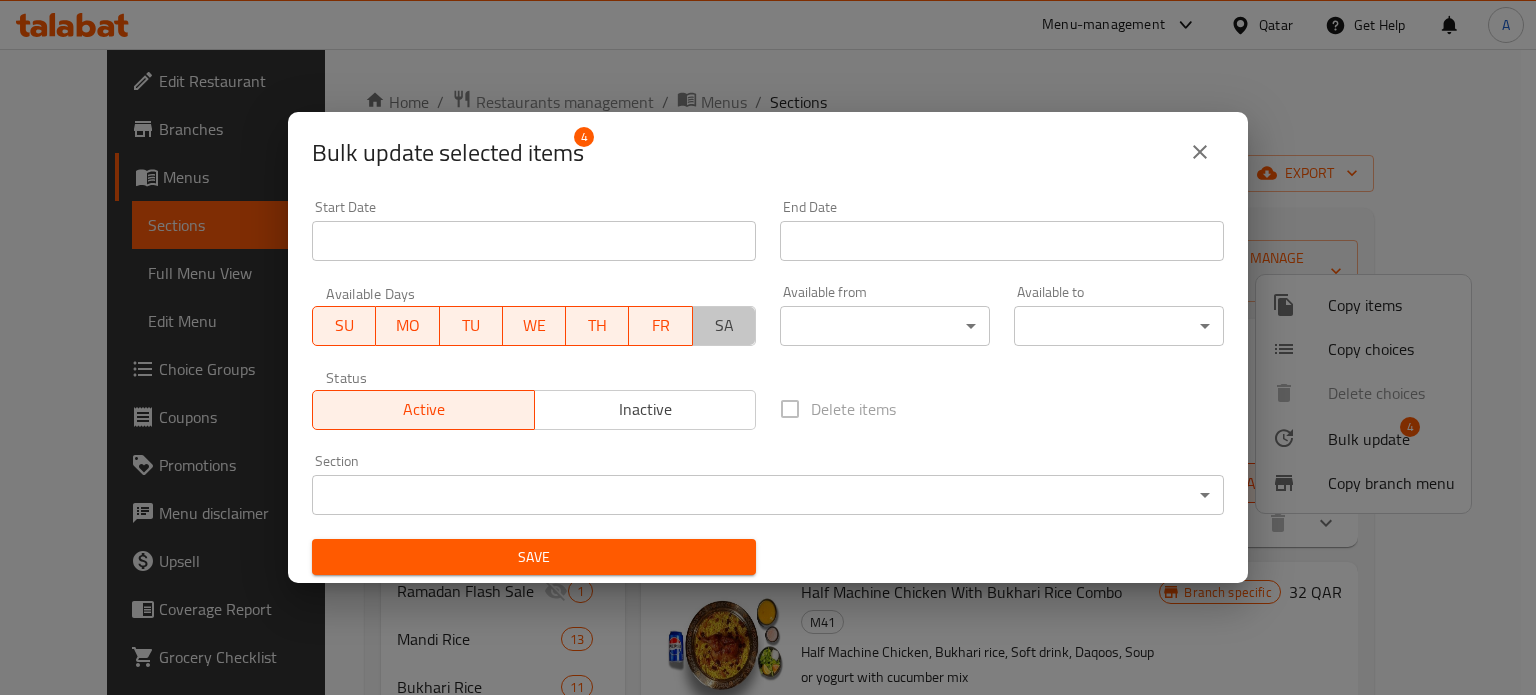 click on "SA" at bounding box center (724, 325) 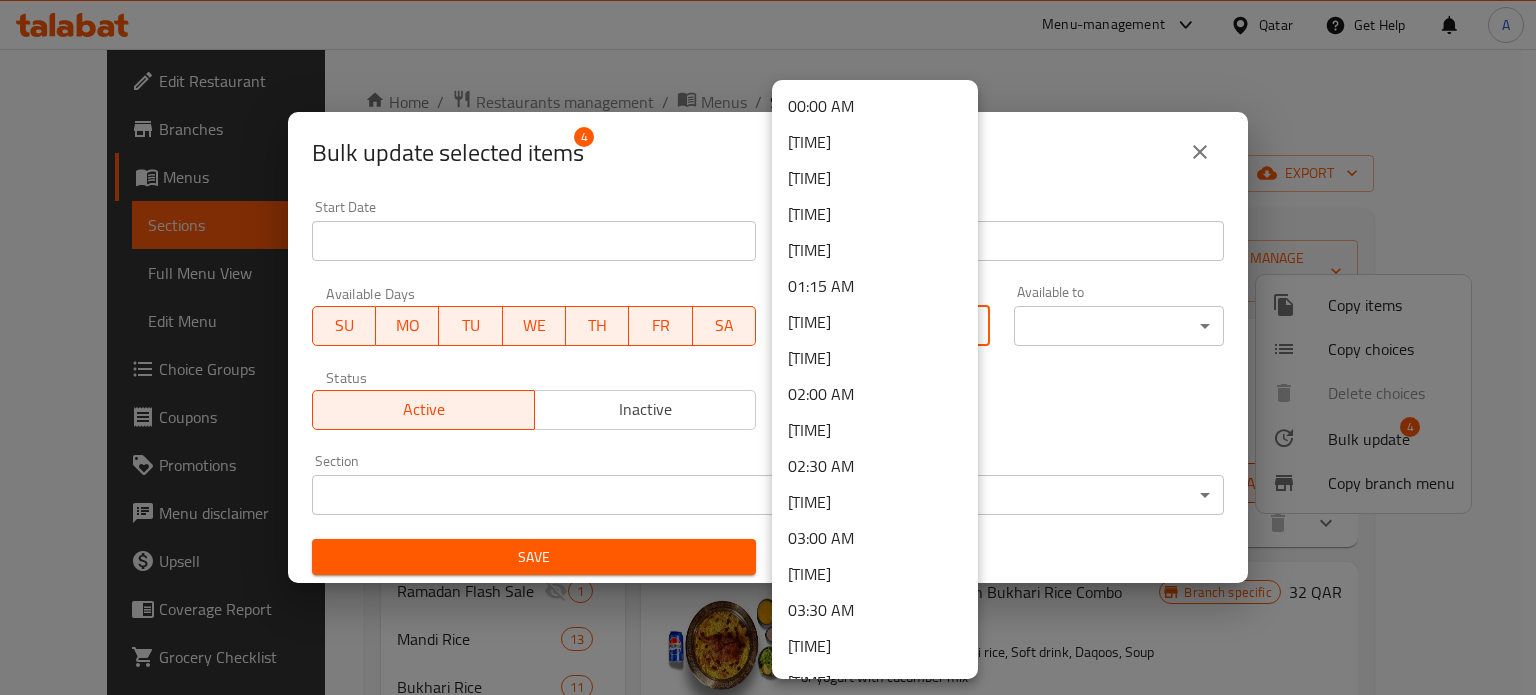 click on "Menu-management Qatar Get Help A Edit Restaurant Branches Menus Sections Full Menu View Edit Menu Choice Groups Coupons Promotions Menu disclaimer Upsell Coverage Report Grocery Checklist Version: 1.0.0 Get support on: Support.OpsPlatform Home / Restaurants management / Menus / Sections [RESTAURANT_NAME] Open import export Menu sections M41 4 Exclusive Deals 2 Combo 21 Exclusive Deals 3 Best Sellers - 30% off on selected items 2 Ramadan Flash Sale 1 Mandi Rice 13 Bukhari Rice 11 Makbos Rice 10 Grilles Dishes 20 Breakfast Meal 10 Salads And Appetizers 22 Main Course 12 Family Meals 3 Saloona And Soups 8 Sweets 5 Drinks 10 Menu items Add Sort Manage items Half Mandi Chicken With Majboos Rice Combo M41 Half Mandi chicken, majboos rice, soft drink, daqoos, soup or yogurt with cucumber mix [DATE] [TIME] SU MO TU WE TH FR SA 32 QAR Half Machine Chicken With Bukhari Rice Combo M41 [DATE] [TIME] SU MO TU WE TH FR SA Branch specific 32 QAR M41 SU MO TU" at bounding box center [768, 372] 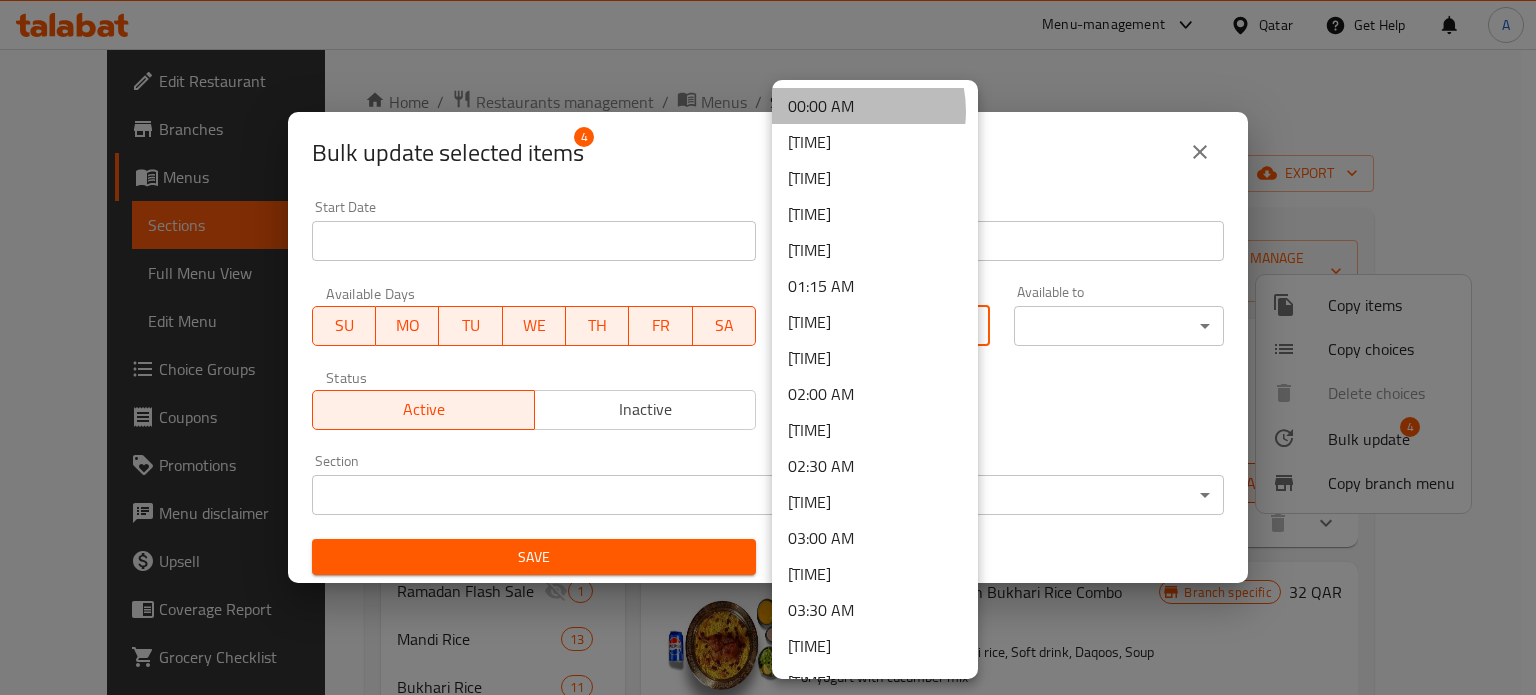 click on "00:00 AM" at bounding box center [875, 106] 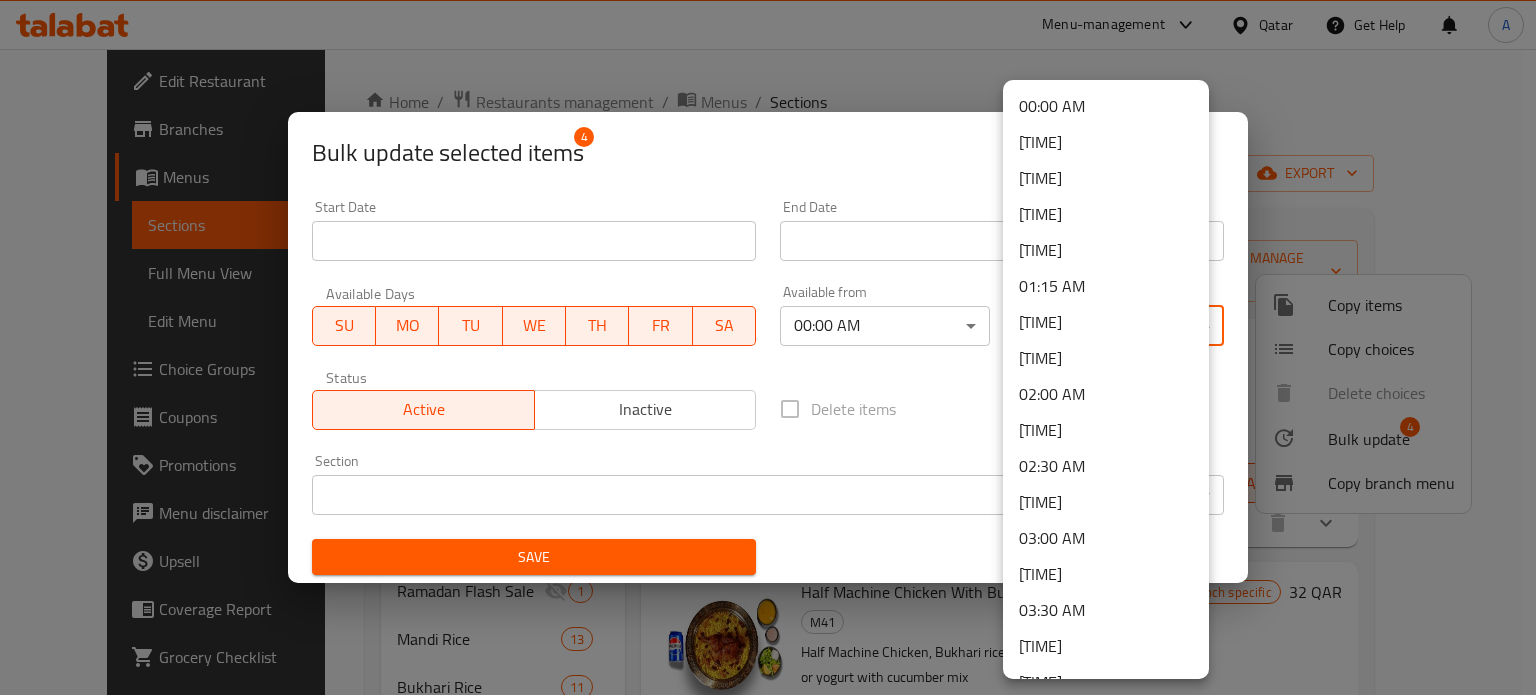 click on "Menu-management Qatar Get Help A Edit Restaurant Branches Menus Sections Full Menu View Edit Menu Choice Groups Coupons Promotions Menu disclaimer Upsell Coverage Report Grocery Checklist Version: 1.0.0 Get support on: Support.OpsPlatform Home / Restaurants management / Menus / Sections [RESTAURANT_NAME] Open import export Menu sections M41 4 Exclusive Deals 2 Combo 21 Exclusive Deals 3 Best Sellers - 30% off on selected items 2 Ramadan Flash Sale 1 Mandi Rice 13 Bukhari Rice 11 Makbos Rice 10 Grilles Dishes 20 Breakfast Meal 10 Salads And Appetizers 22 Main Course 12 Family Meals 3 Saloona And Soups 8 Sweets 5 Drinks 10 Menu items Add Sort Manage items Half Mandi Chicken With Majboos Rice Combo M41 Half Mandi chicken, majboos rice, soft drink, daqoos, soup or yogurt with cucumber mix [DATE] [TIME] SU MO TU WE TH FR SA 32 QAR Half Machine Chicken With Bukhari Rice Combo M41 [DATE] [TIME] SU MO TU WE TH FR SA Branch specific 32 QAR M41 SU MO TU" at bounding box center [768, 372] 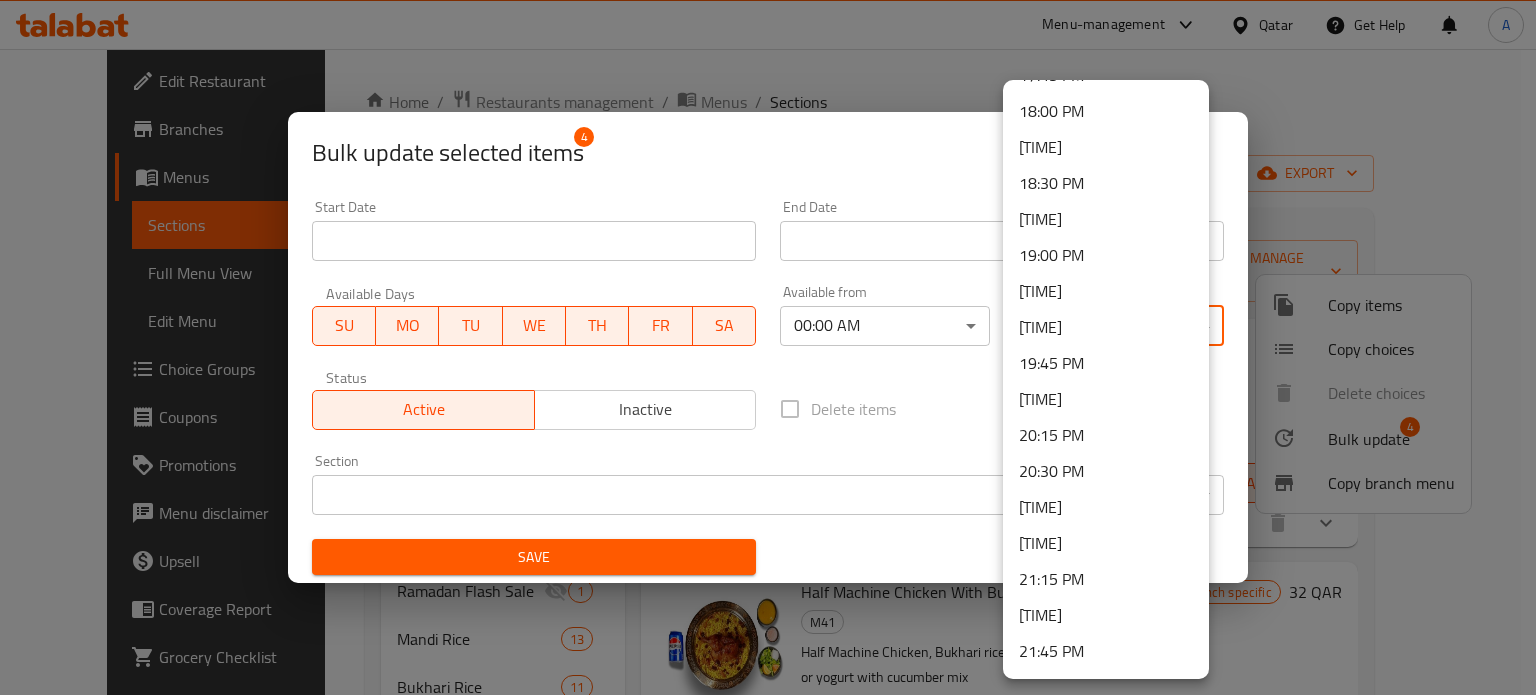 scroll, scrollTop: 2908, scrollLeft: 0, axis: vertical 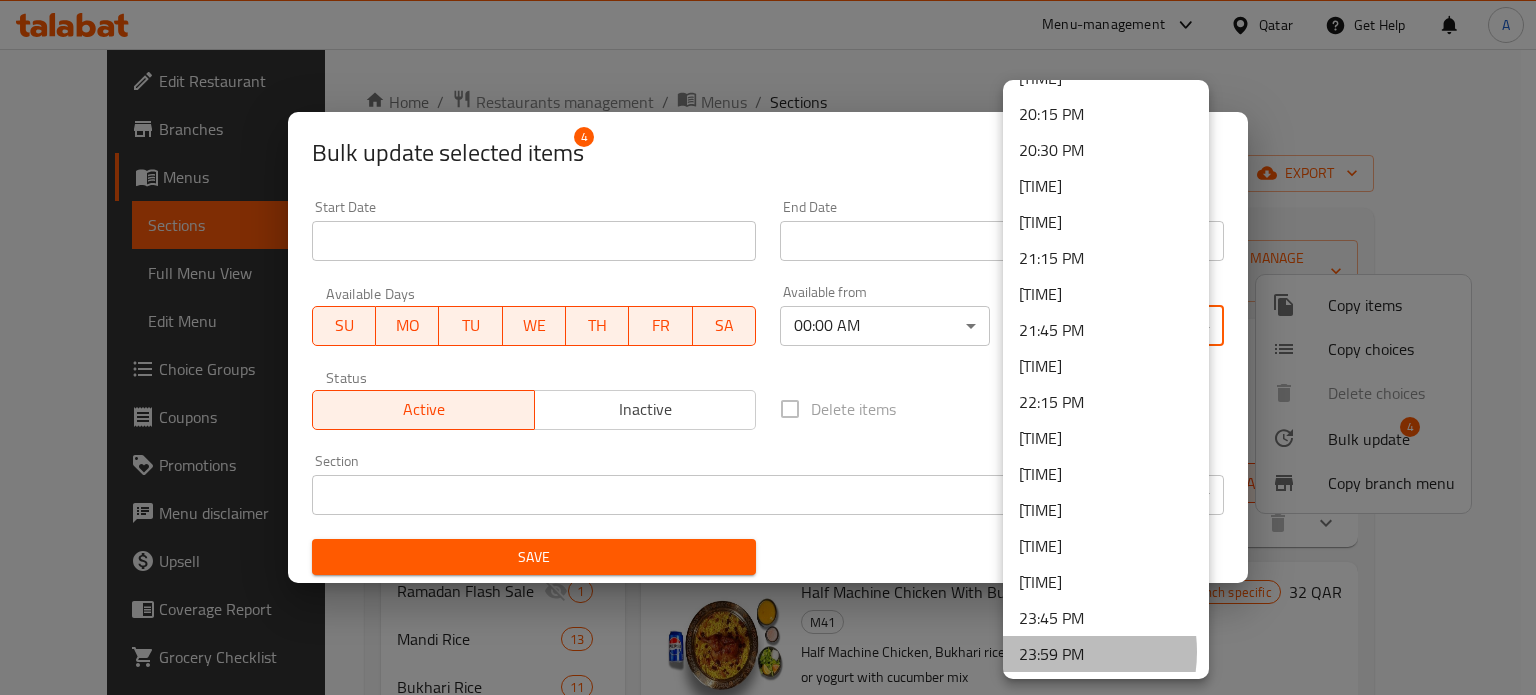 click on "23:59 PM" at bounding box center [1106, 654] 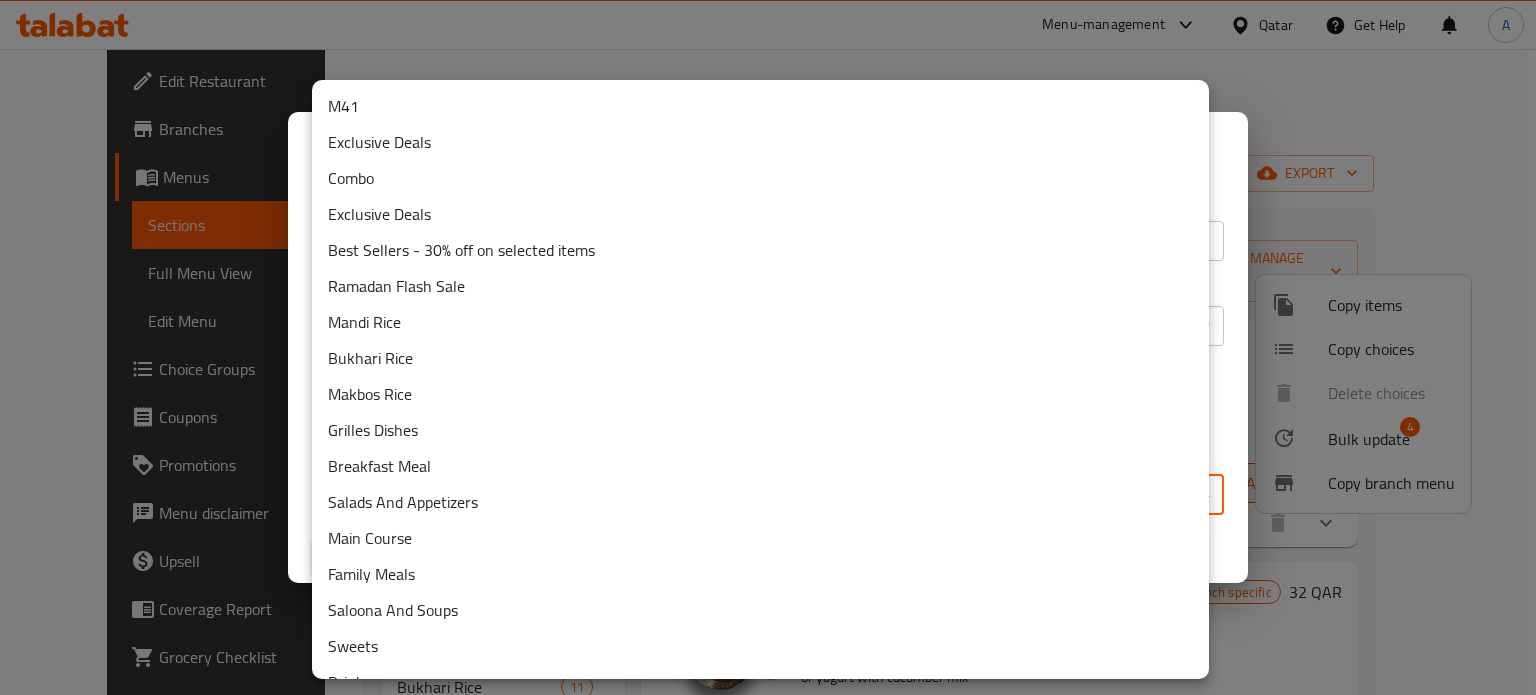 click on "Menu-management Qatar Get Help A Edit Restaurant Branches Menus Sections Full Menu View Edit Menu Choice Groups Coupons Promotions Menu disclaimer Upsell Coverage Report Grocery Checklist Version: 1.0.0 Get support on: Support.OpsPlatform Home / Restaurants management / Menus / Sections [RESTAURANT_NAME] Open import export Menu sections M41 4 Exclusive Deals 2 Combo 21 Exclusive Deals 3 Best Sellers - 30% off on selected items 2 Ramadan Flash Sale 1 Mandi Rice 13 Bukhari Rice 11 Makbos Rice 10 Grilles Dishes 20 Breakfast Meal 10 Salads And Appetizers 22 Main Course 12 Family Meals 3 Saloona And Soups 8 Sweets 5 Drinks 10 Menu items Add Sort Manage items Half Mandi Chicken With Majboos Rice Combo M41 Half Mandi chicken, majboos rice, soft drink, daqoos, soup or yogurt with cucumber mix [DATE] [TIME] SU MO TU WE TH FR SA 32 QAR Half Machine Chicken With Bukhari Rice Combo M41 [DATE] [TIME] SU MO TU WE TH FR SA Branch specific 32 QAR M41 SU MO TU" at bounding box center (768, 372) 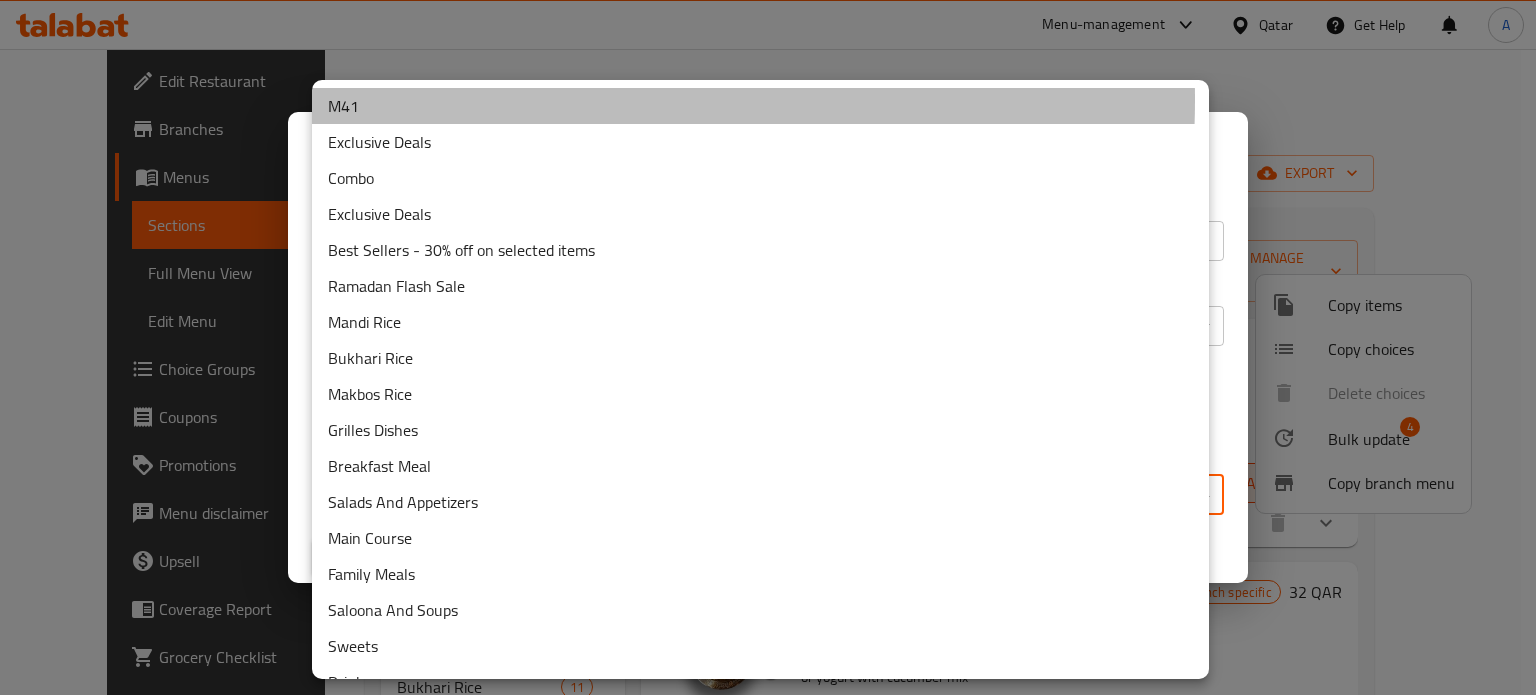 click on "M41" at bounding box center [760, 106] 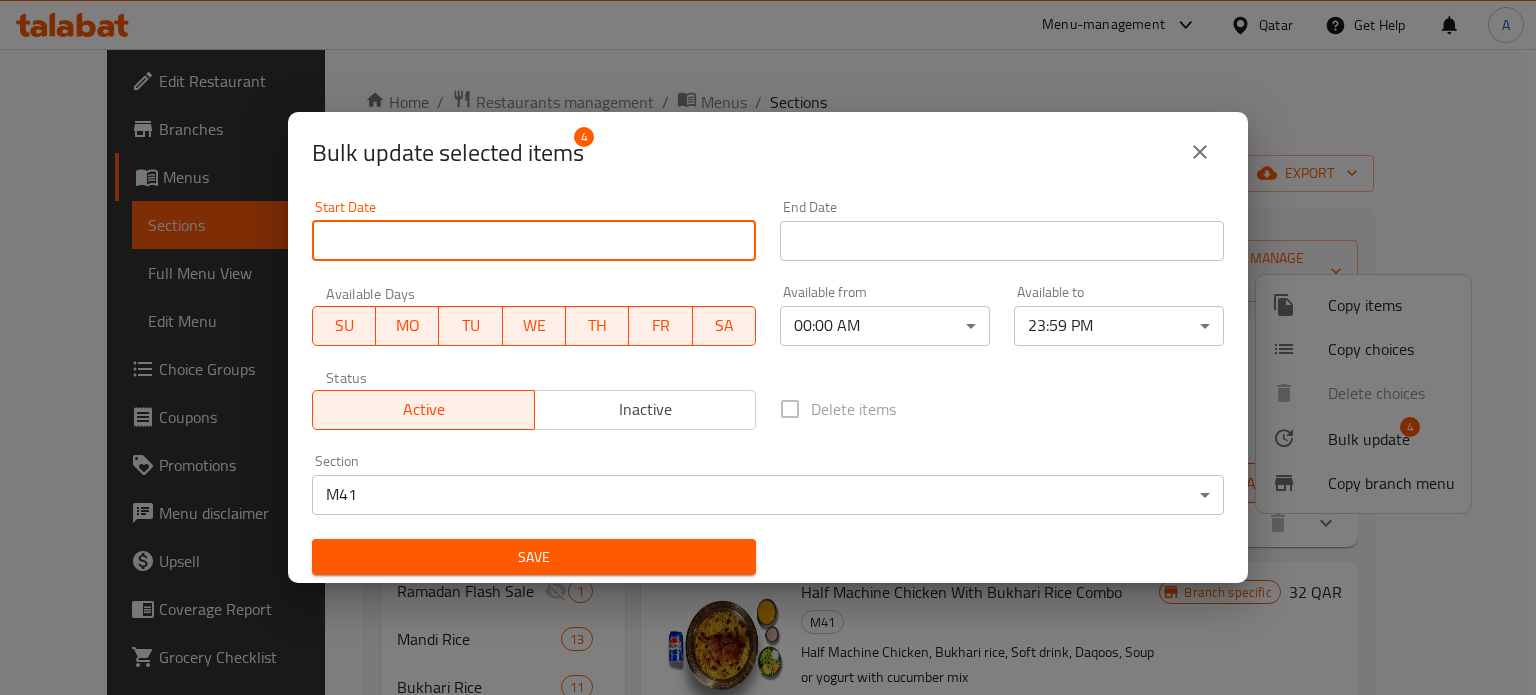 click on "Start Date" at bounding box center (534, 241) 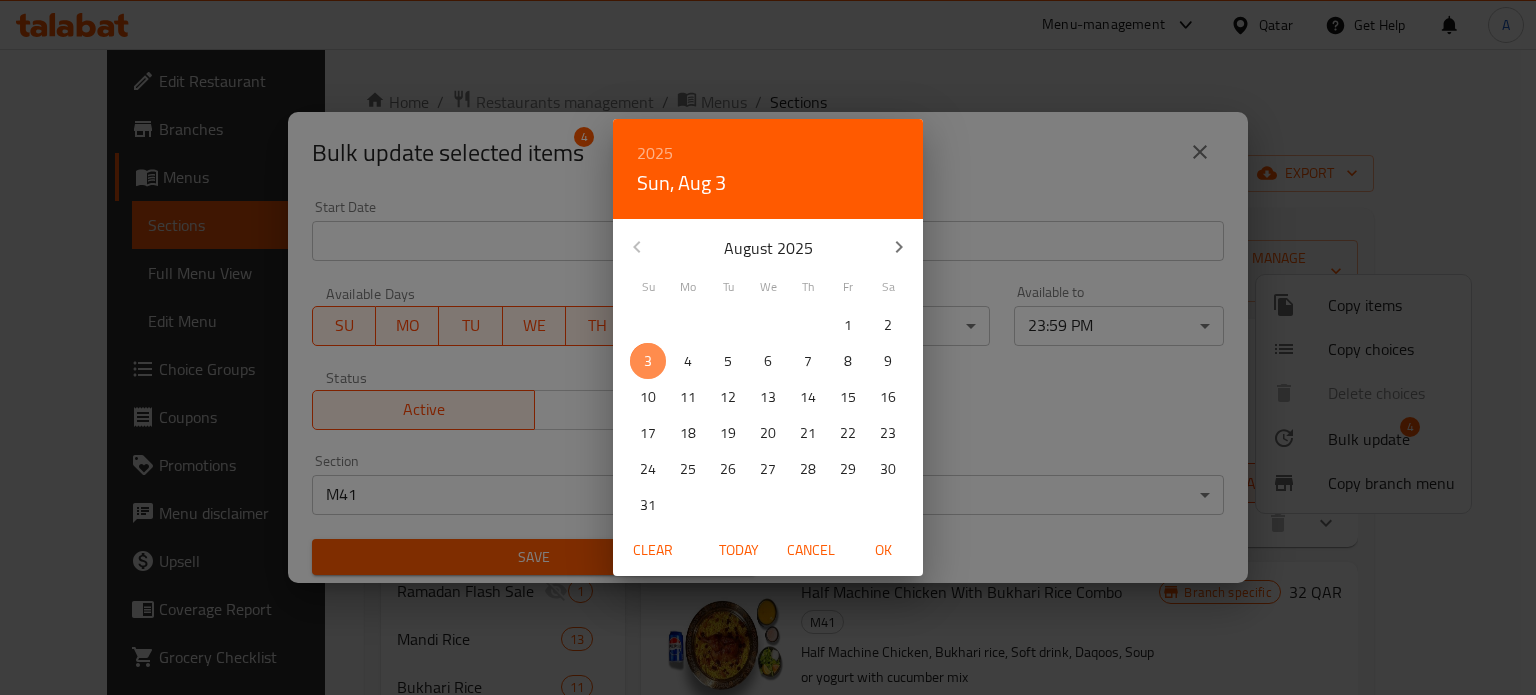click on "3" at bounding box center [648, 361] 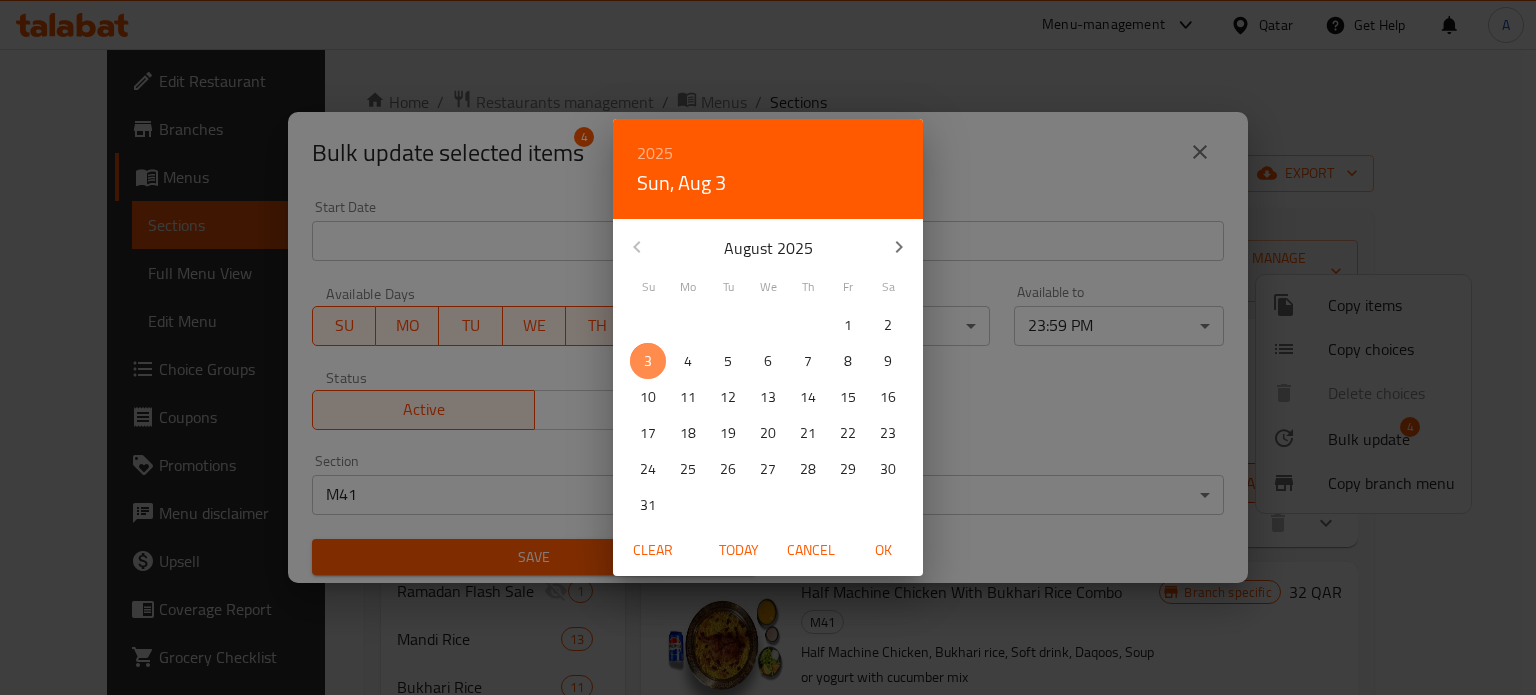 click on "3" at bounding box center [648, 361] 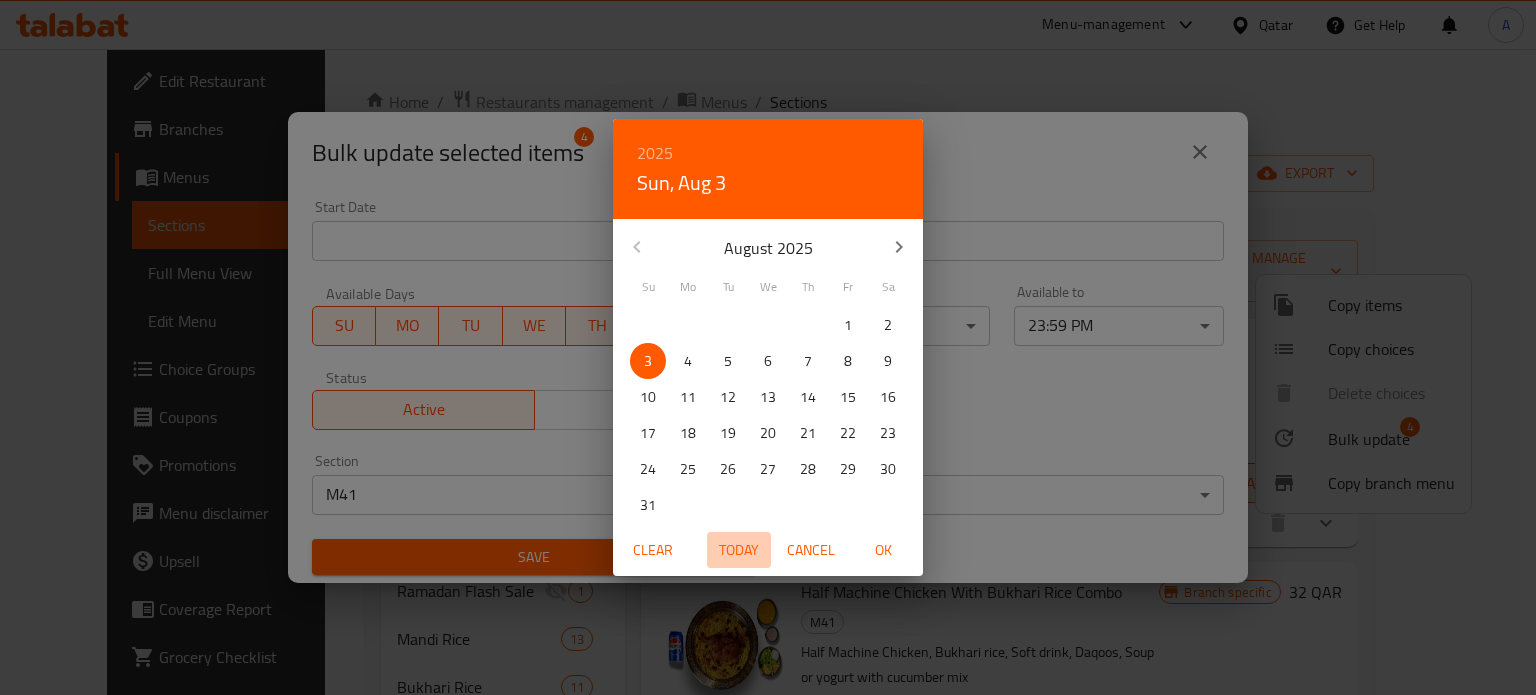 click on "Today" at bounding box center [739, 550] 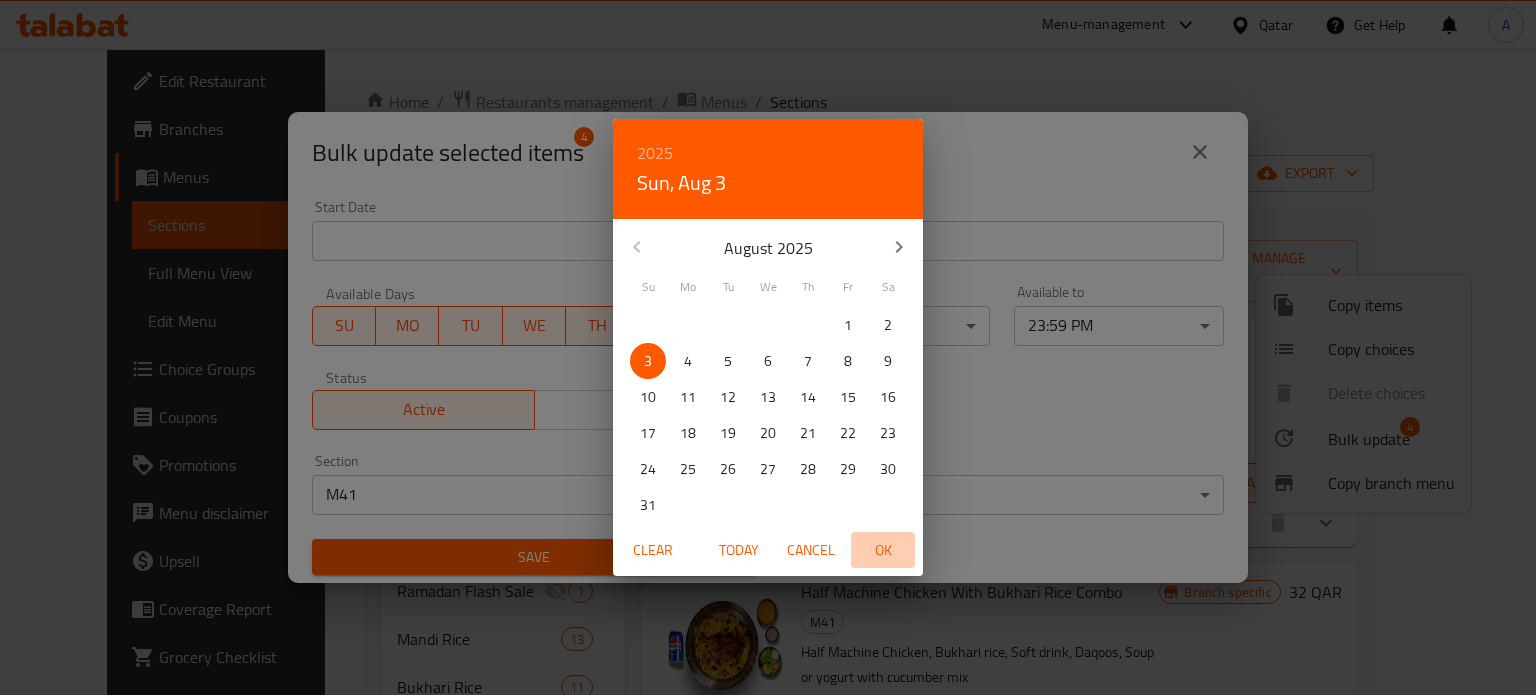 click on "OK" at bounding box center (883, 550) 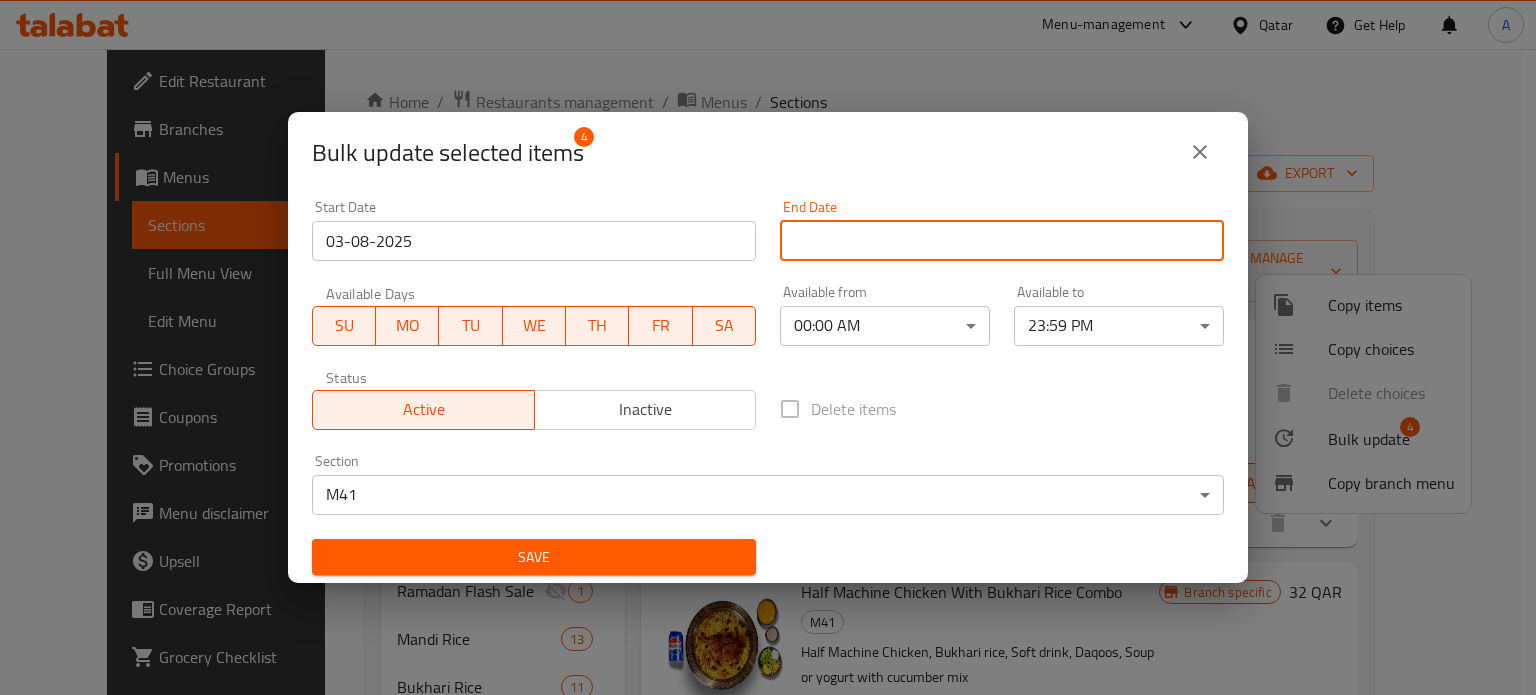 click on "Start Date" at bounding box center [1002, 241] 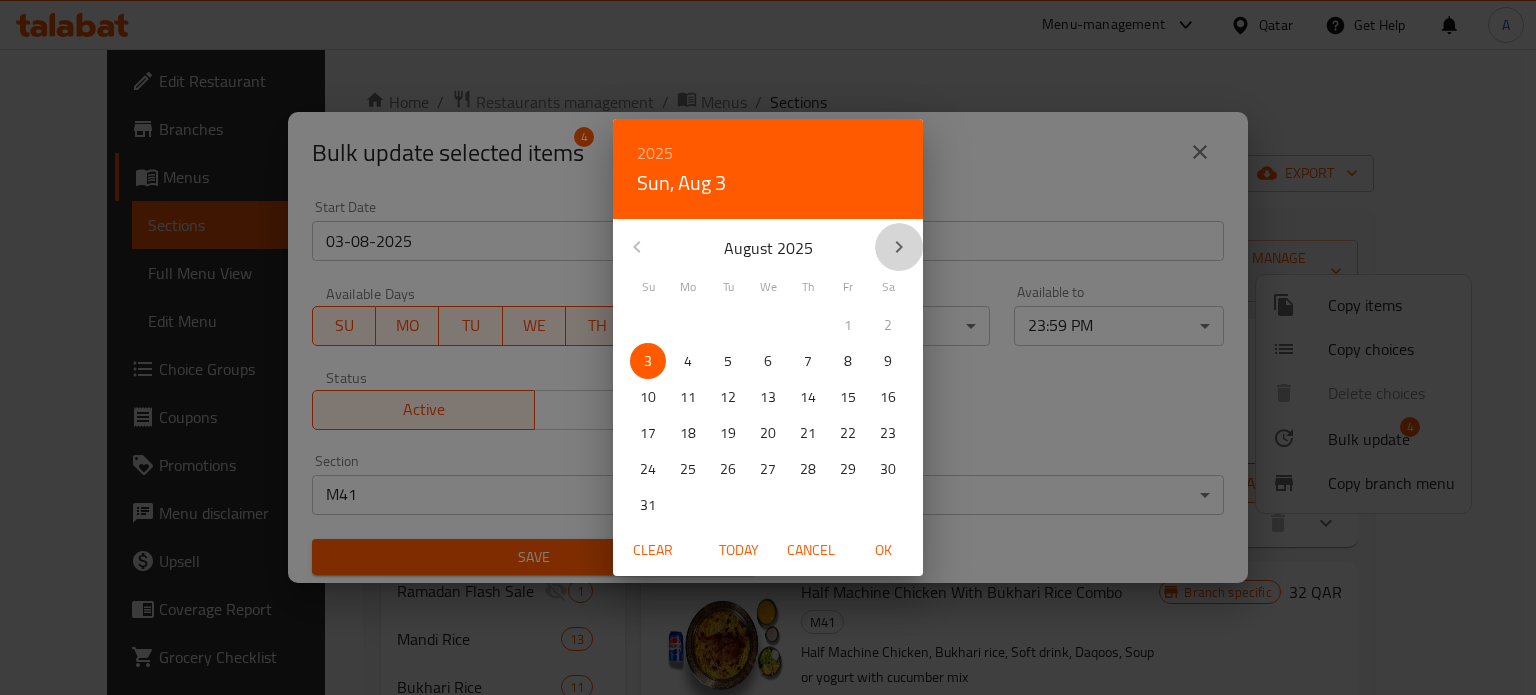 click 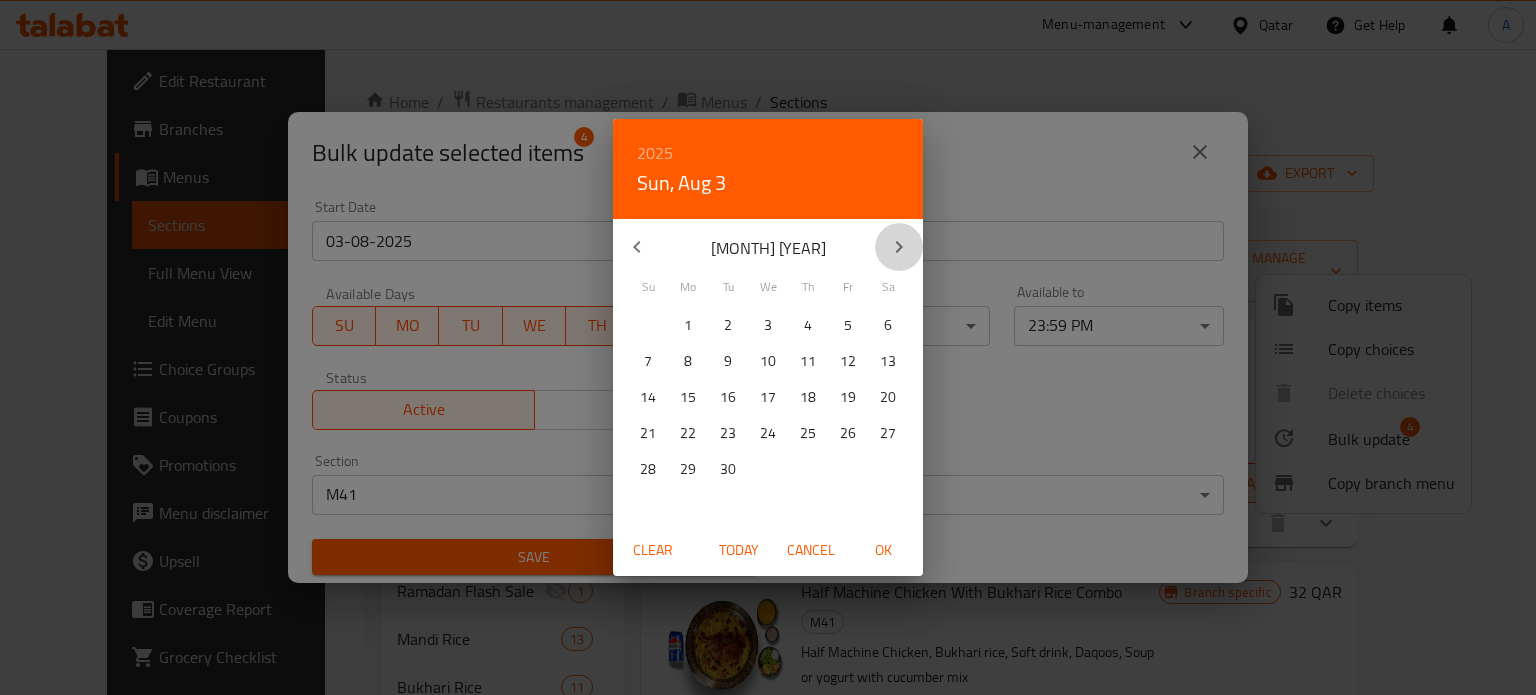click 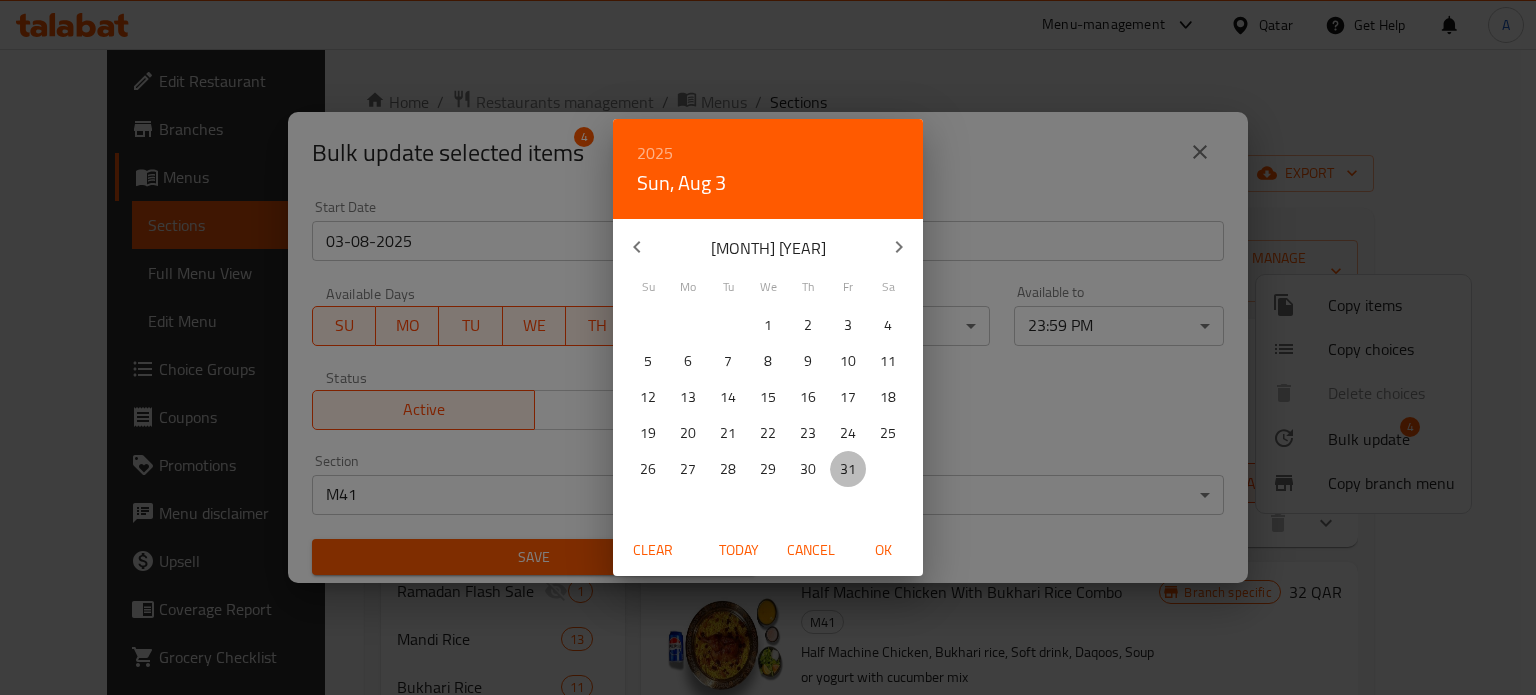 click on "31" at bounding box center (848, 469) 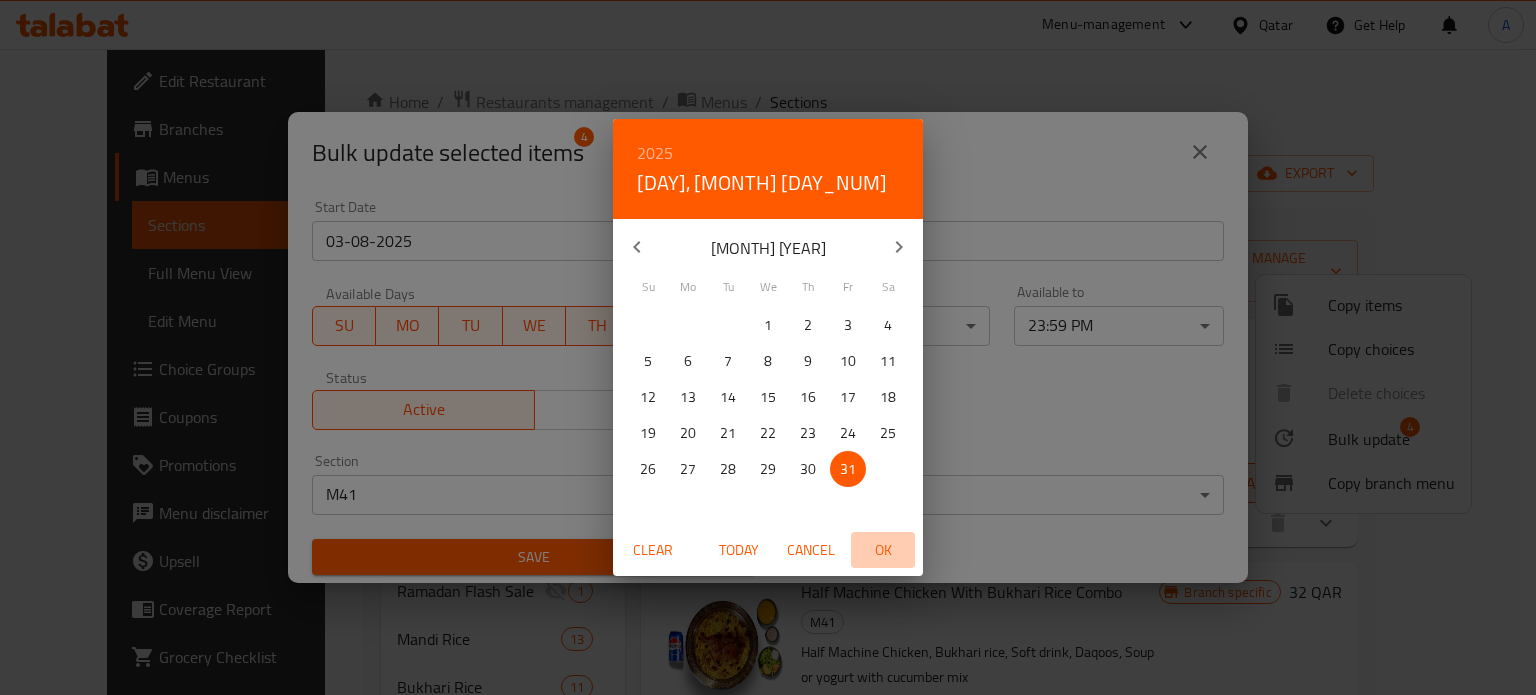 click on "OK" at bounding box center [883, 550] 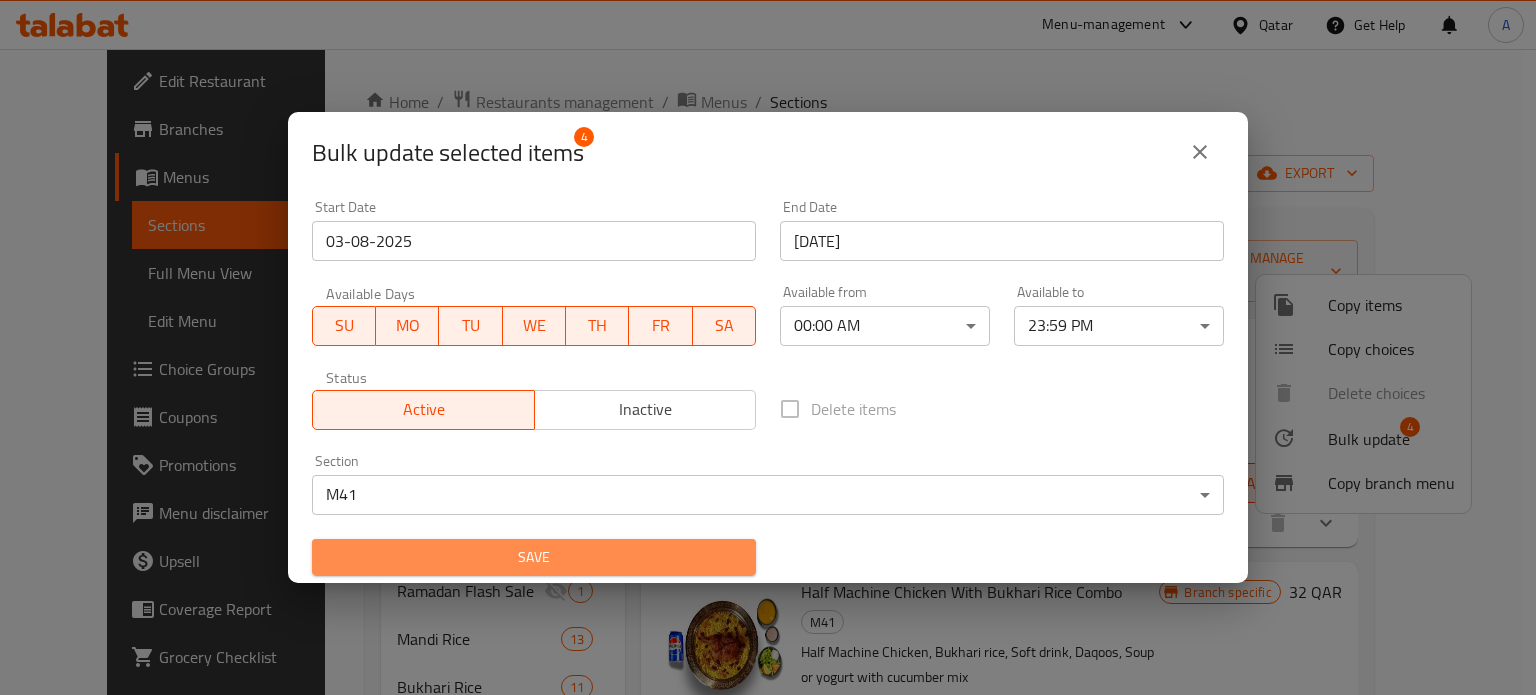 click on "Save" at bounding box center (534, 557) 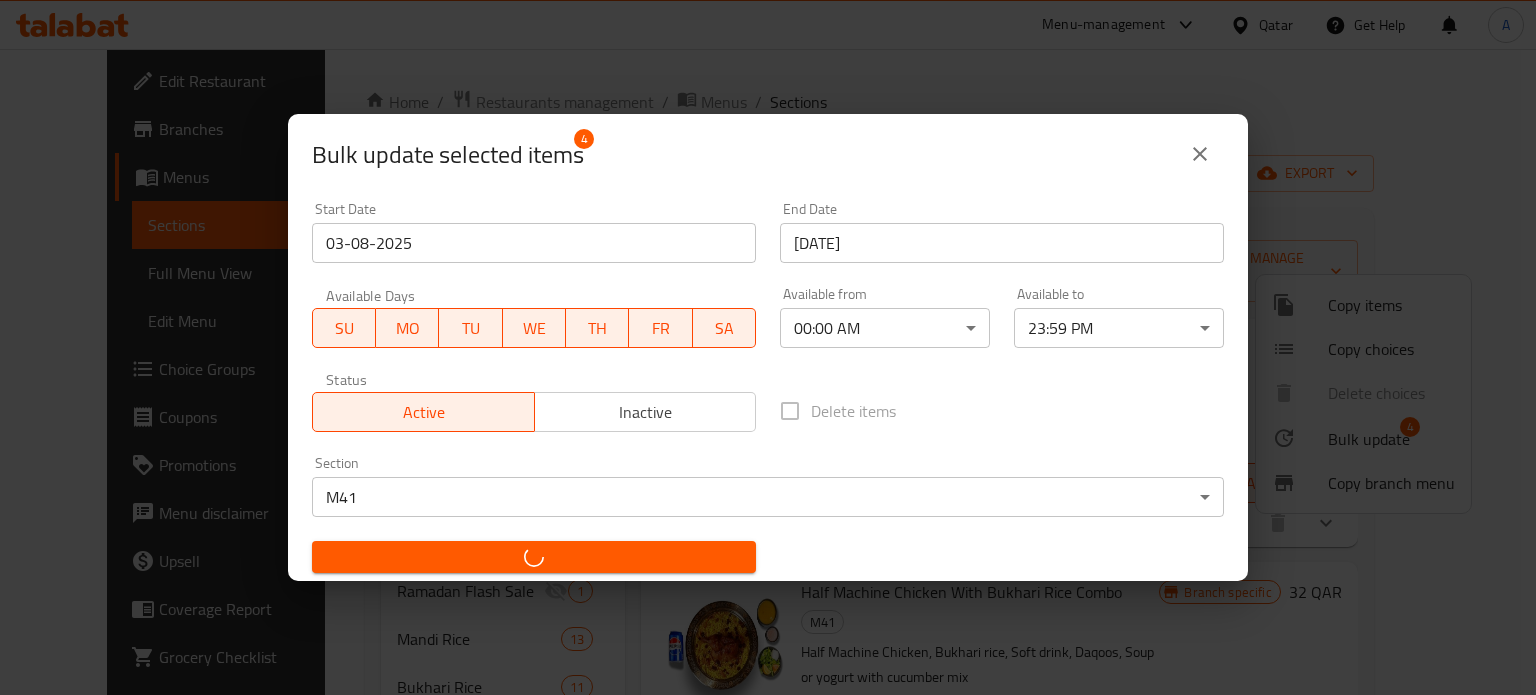 checkbox on "false" 